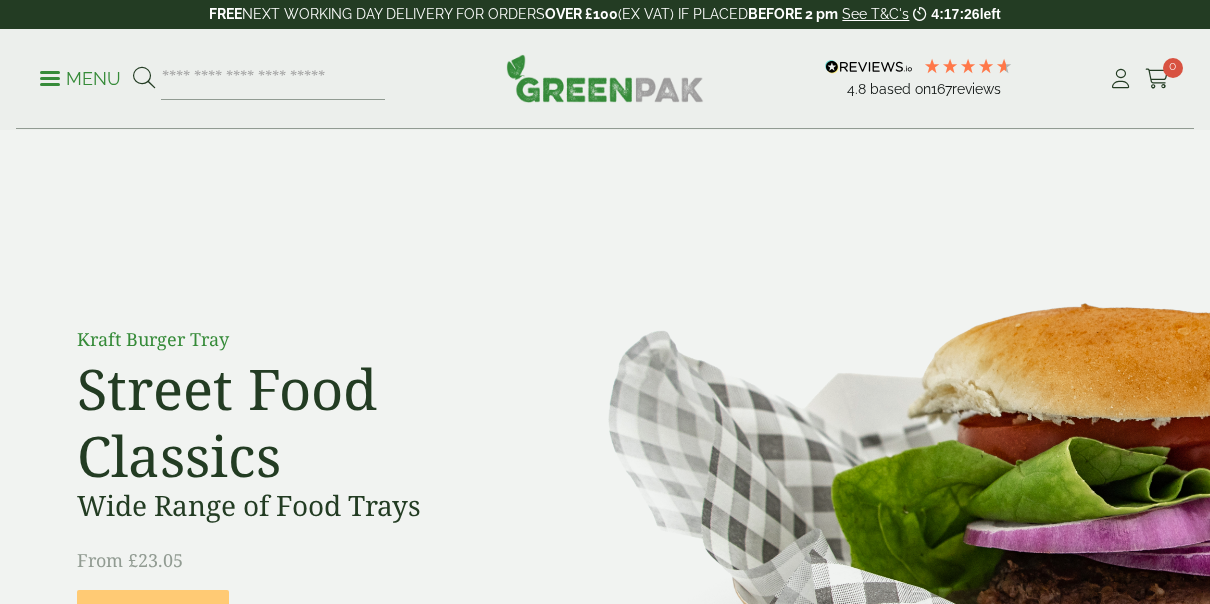 scroll, scrollTop: 0, scrollLeft: 0, axis: both 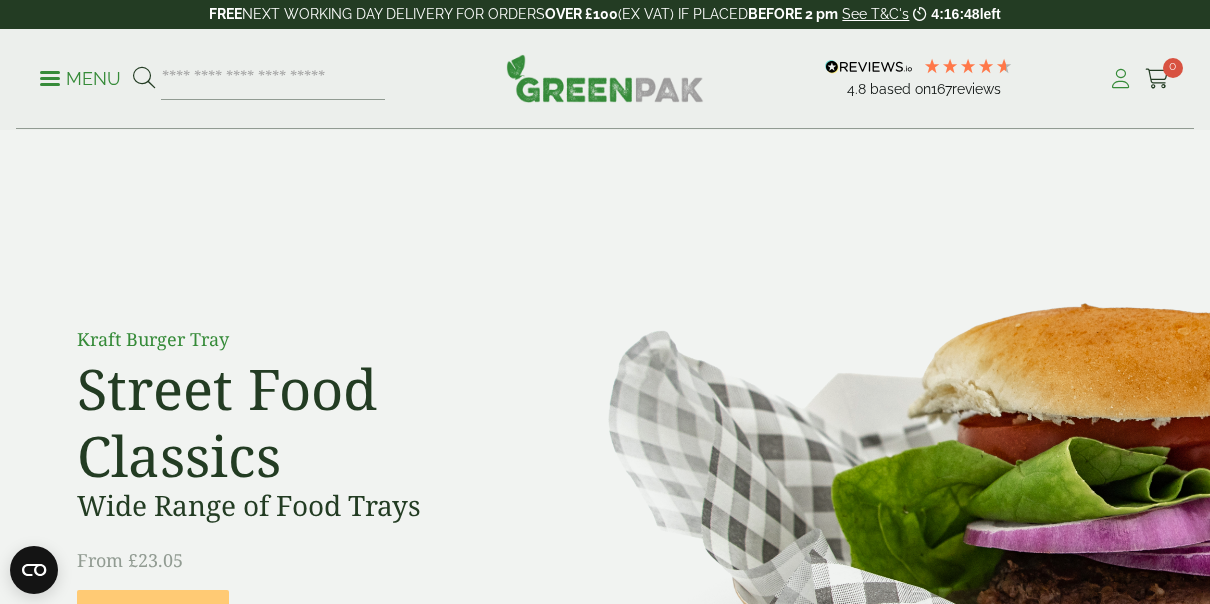 click at bounding box center (1120, 79) 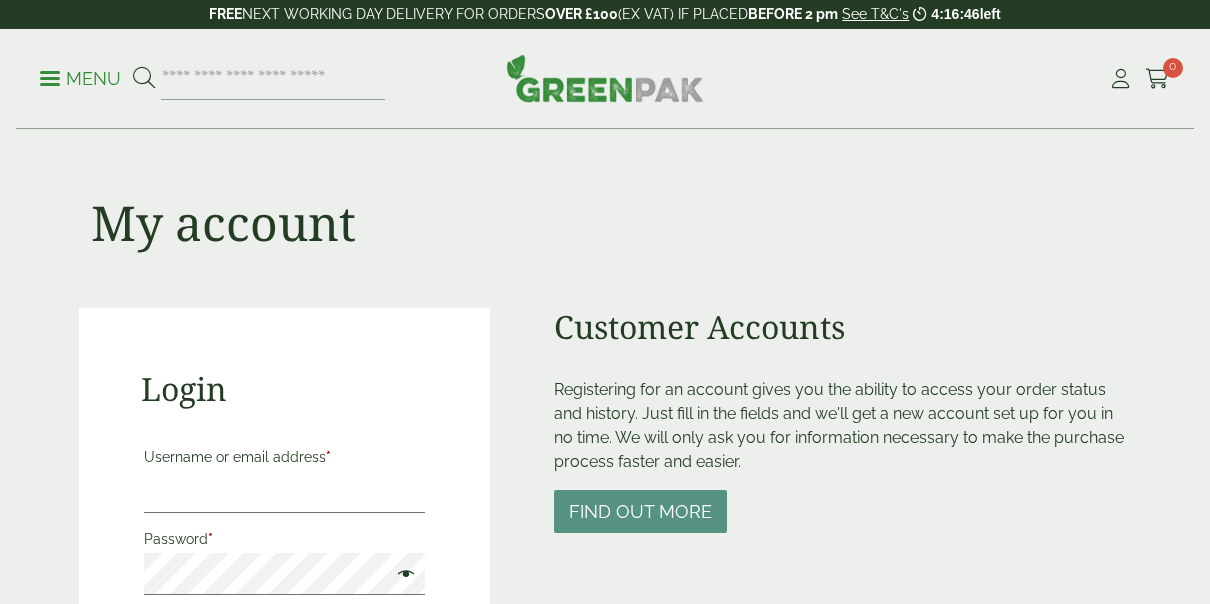 scroll, scrollTop: 0, scrollLeft: 0, axis: both 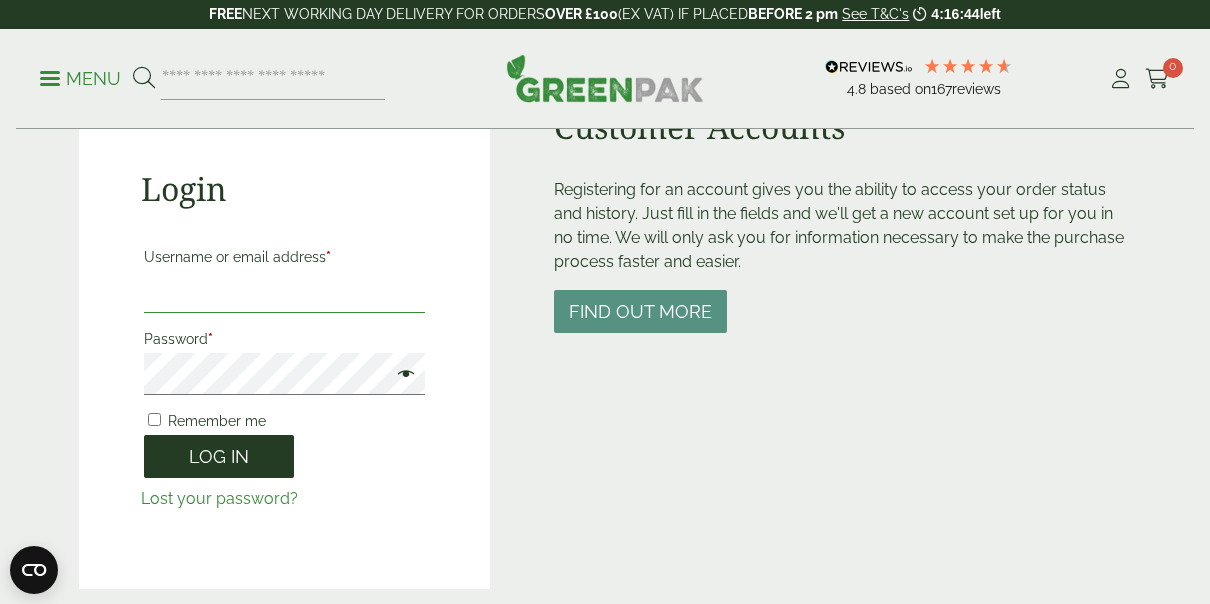 type on "**********" 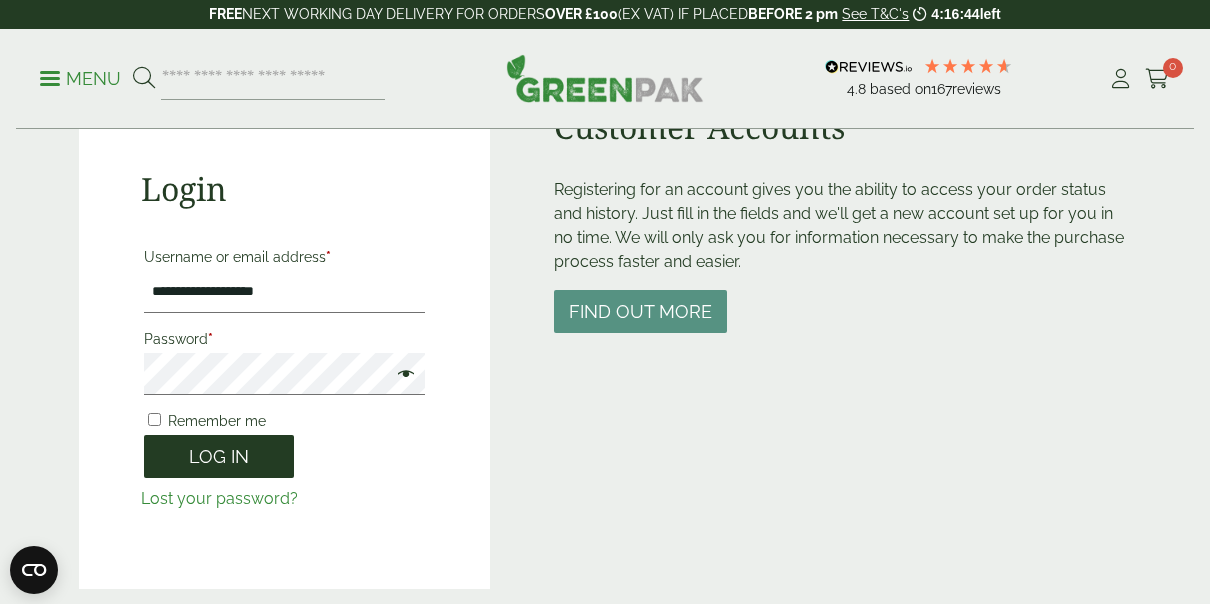 click on "Log in" at bounding box center (219, 456) 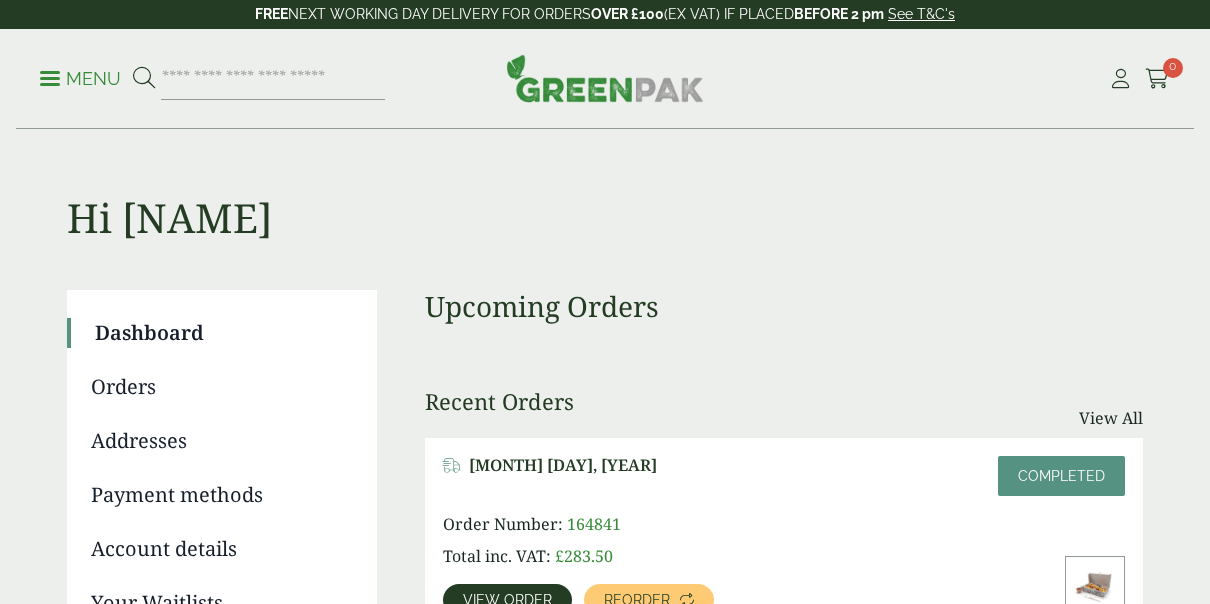 scroll, scrollTop: 0, scrollLeft: 0, axis: both 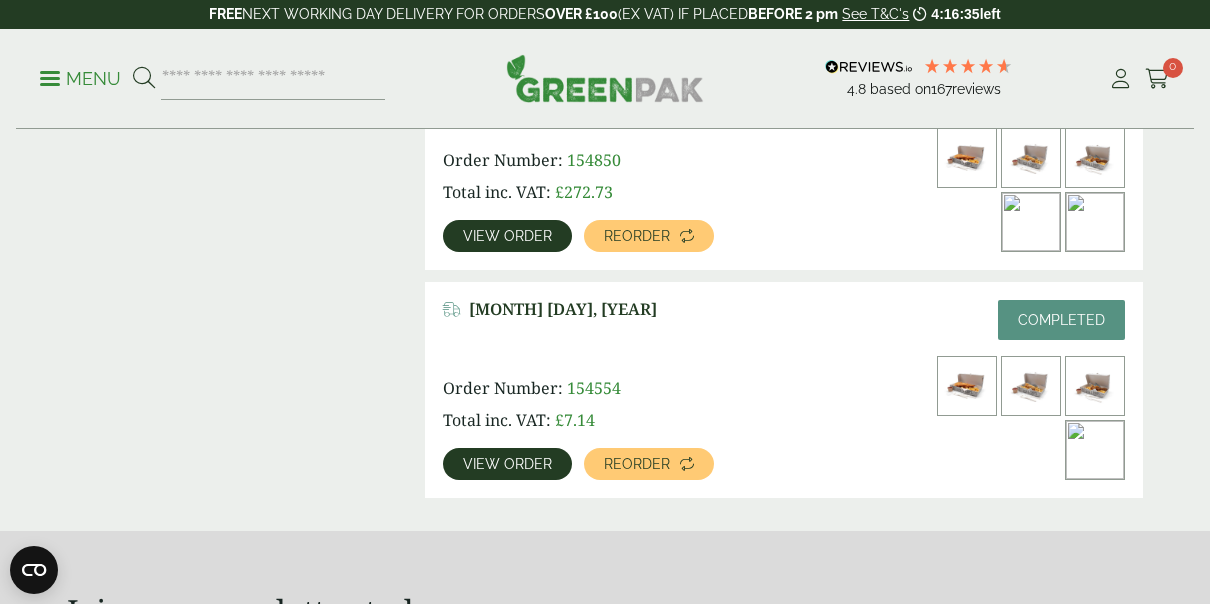 click on "View order" at bounding box center [507, 464] 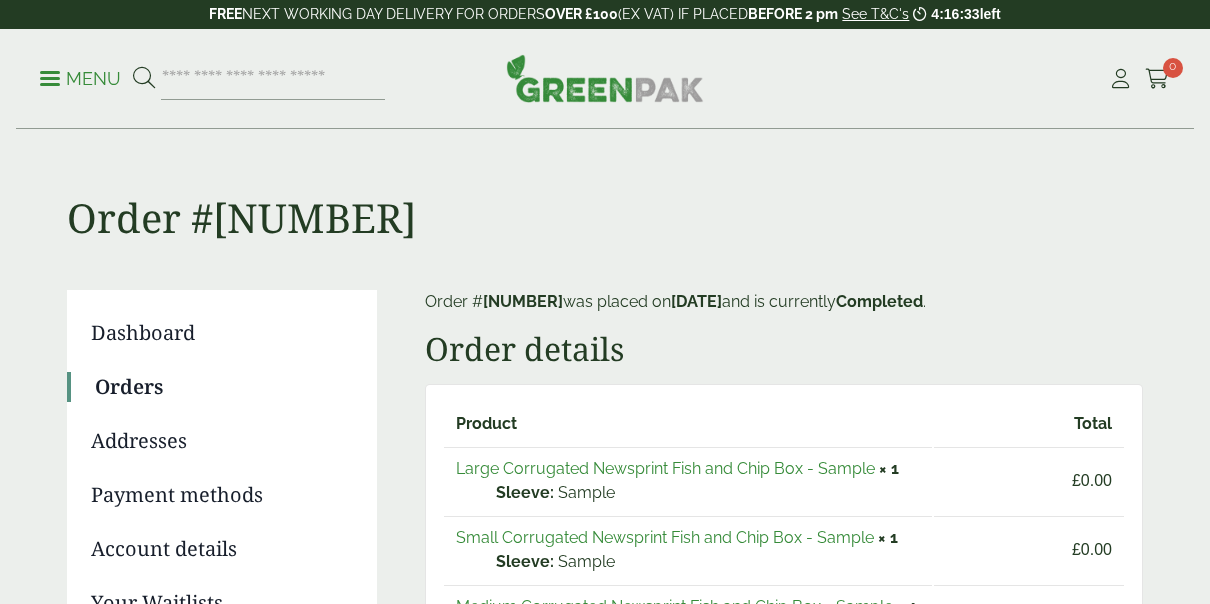 scroll, scrollTop: 0, scrollLeft: 0, axis: both 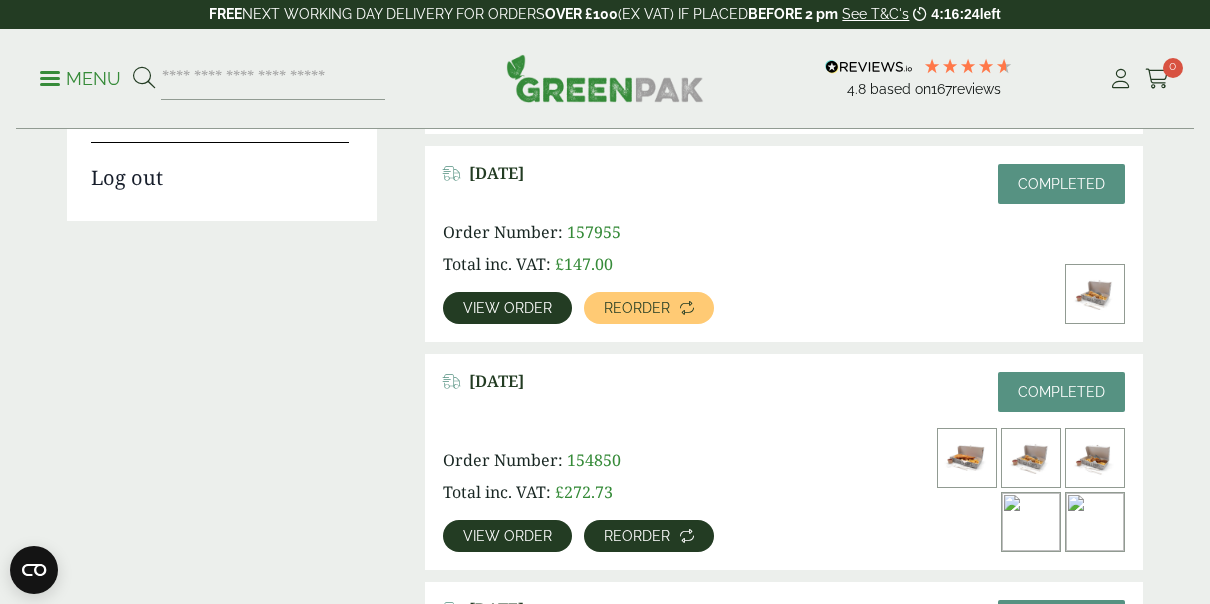 click on "Reorder" at bounding box center (649, 536) 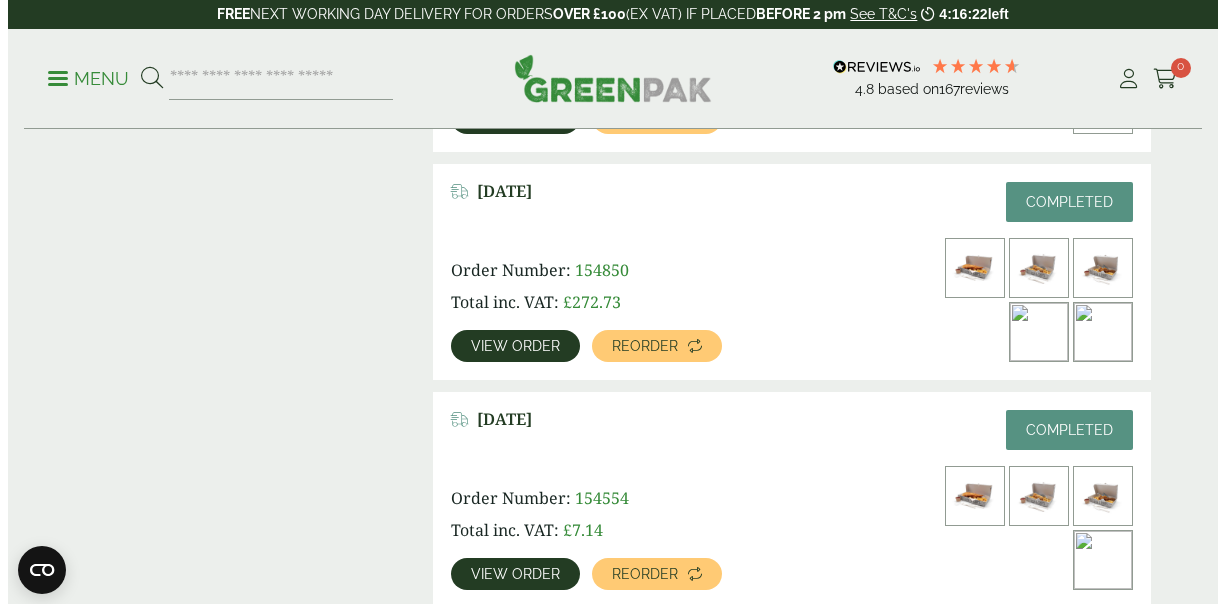 scroll, scrollTop: 700, scrollLeft: 0, axis: vertical 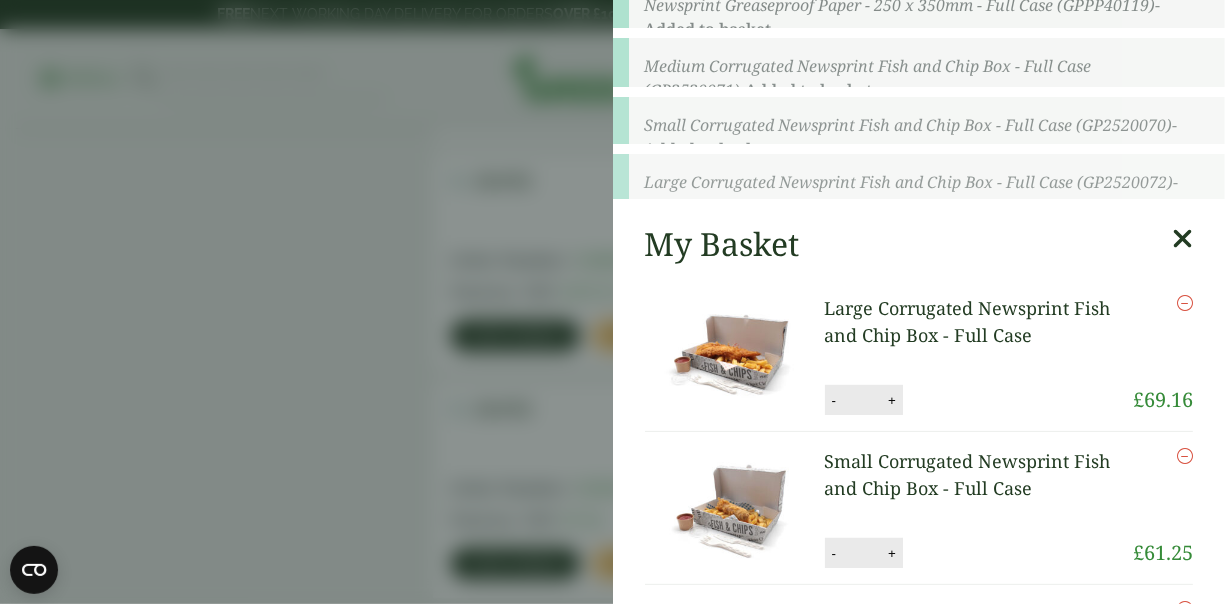 click on "Remove" at bounding box center (1163, 340) 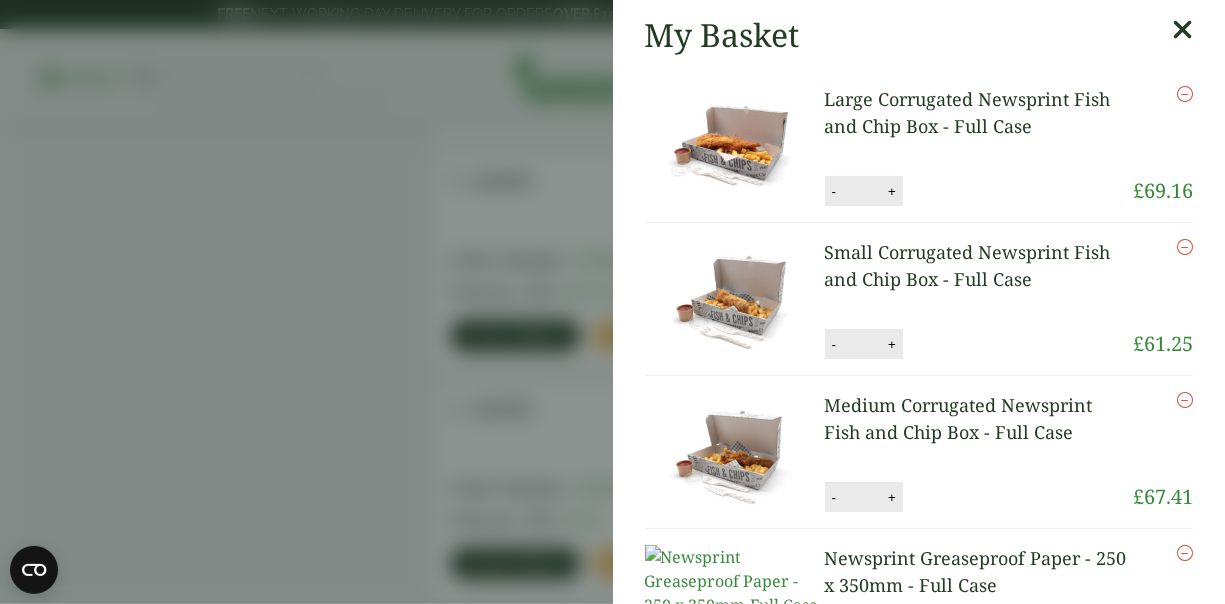 scroll, scrollTop: 0, scrollLeft: 0, axis: both 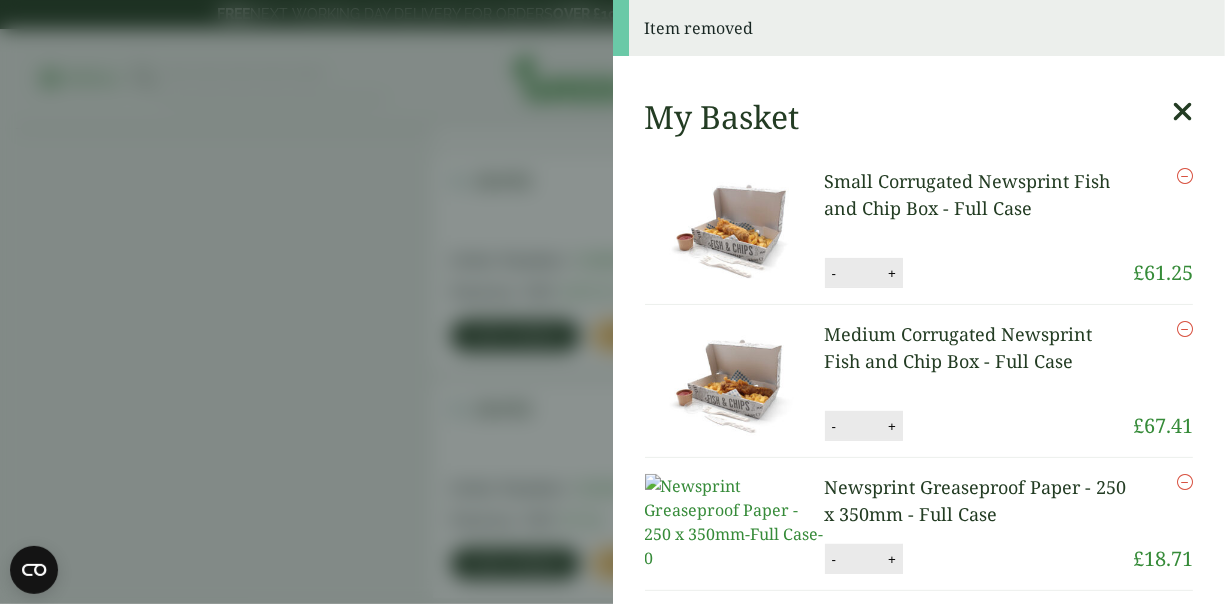 click at bounding box center [1185, 176] 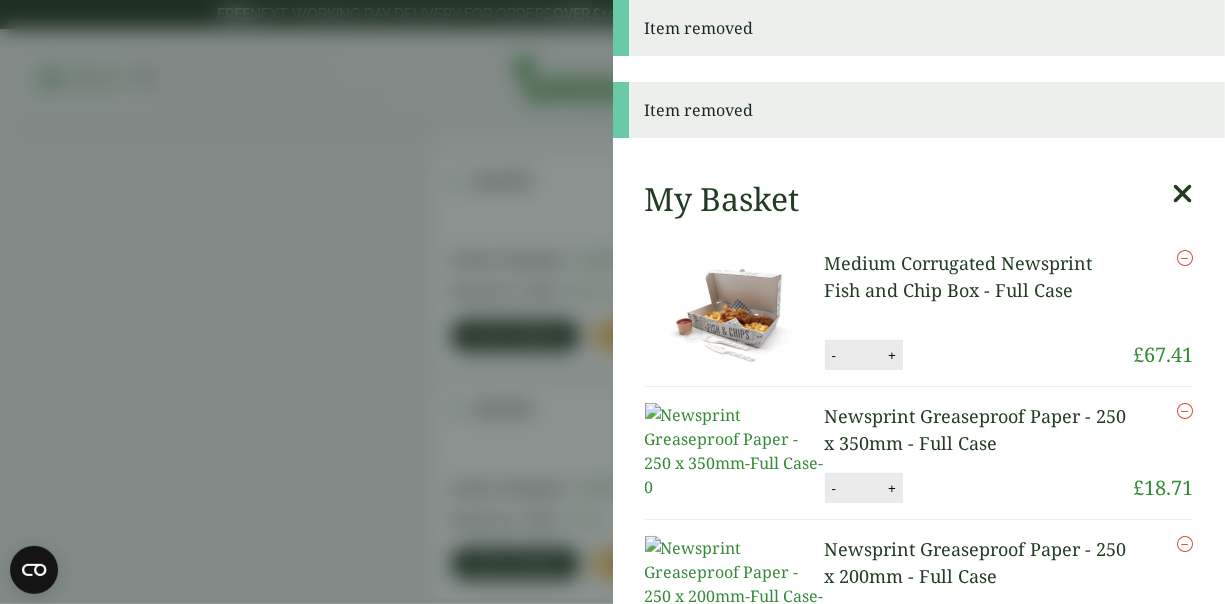 click at bounding box center [1185, 258] 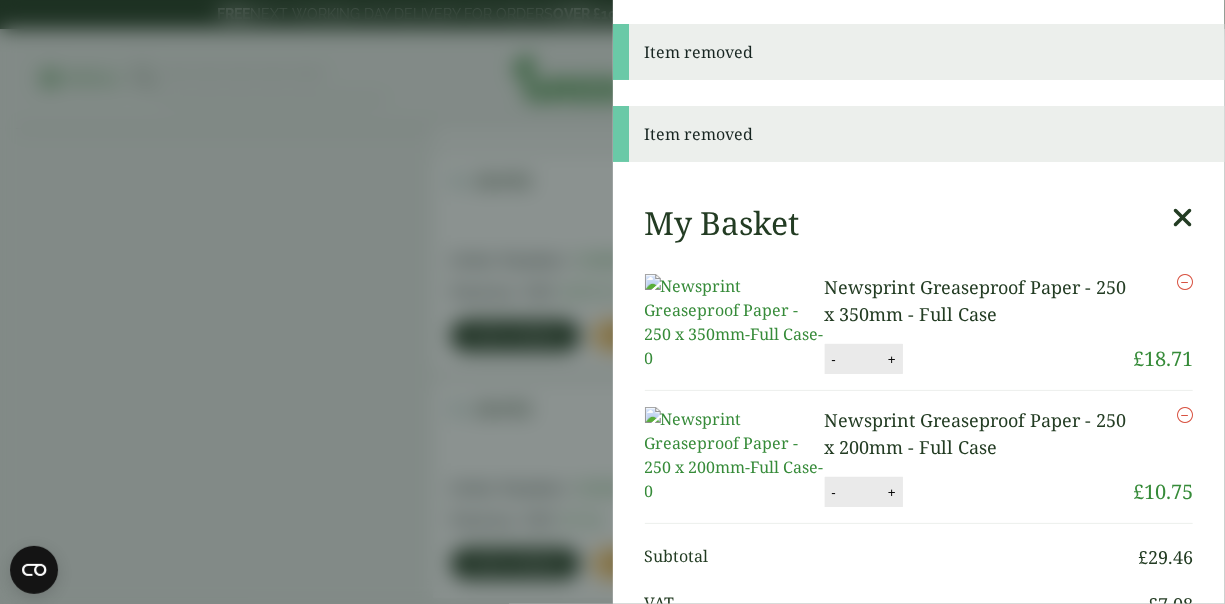 scroll, scrollTop: 100, scrollLeft: 0, axis: vertical 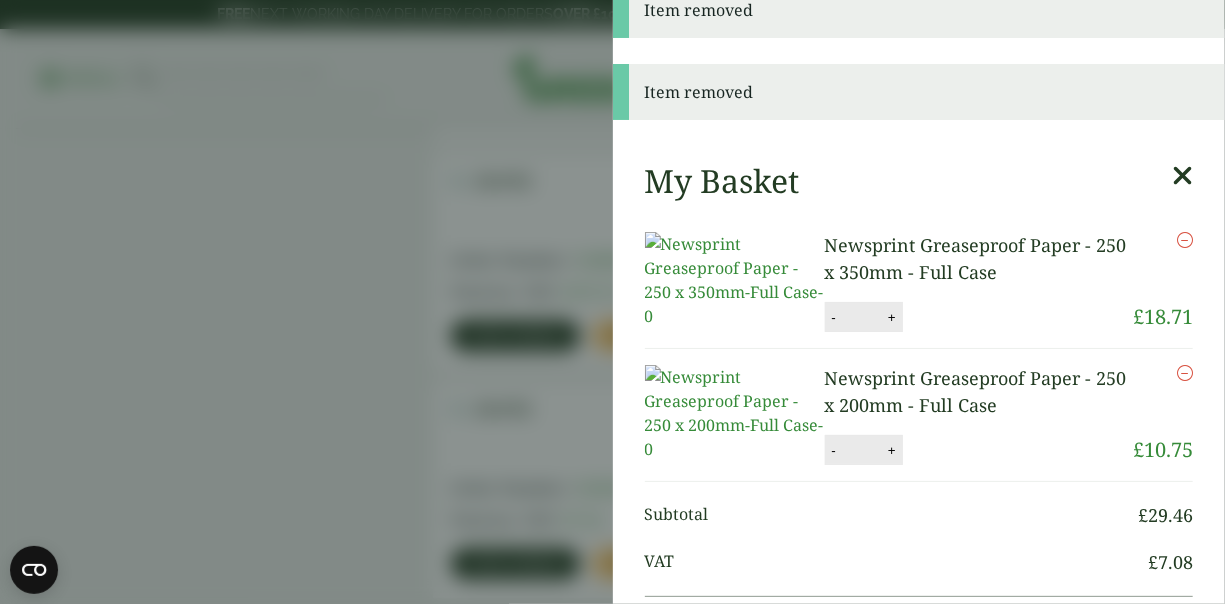 click on "Remove" at bounding box center [1163, 267] 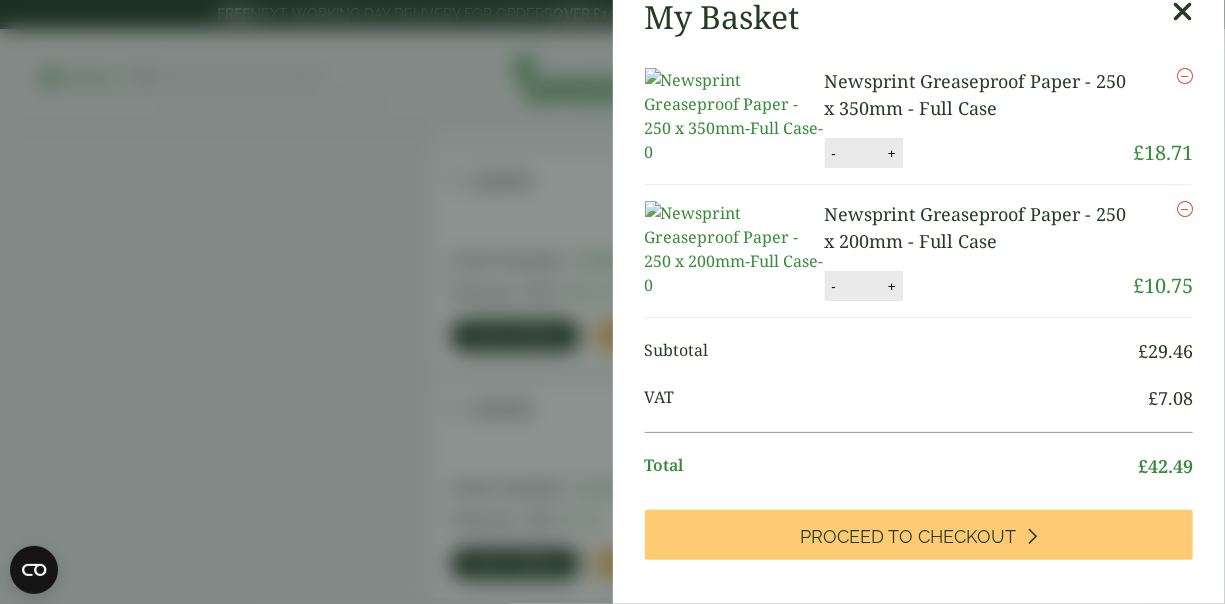 scroll, scrollTop: 90, scrollLeft: 0, axis: vertical 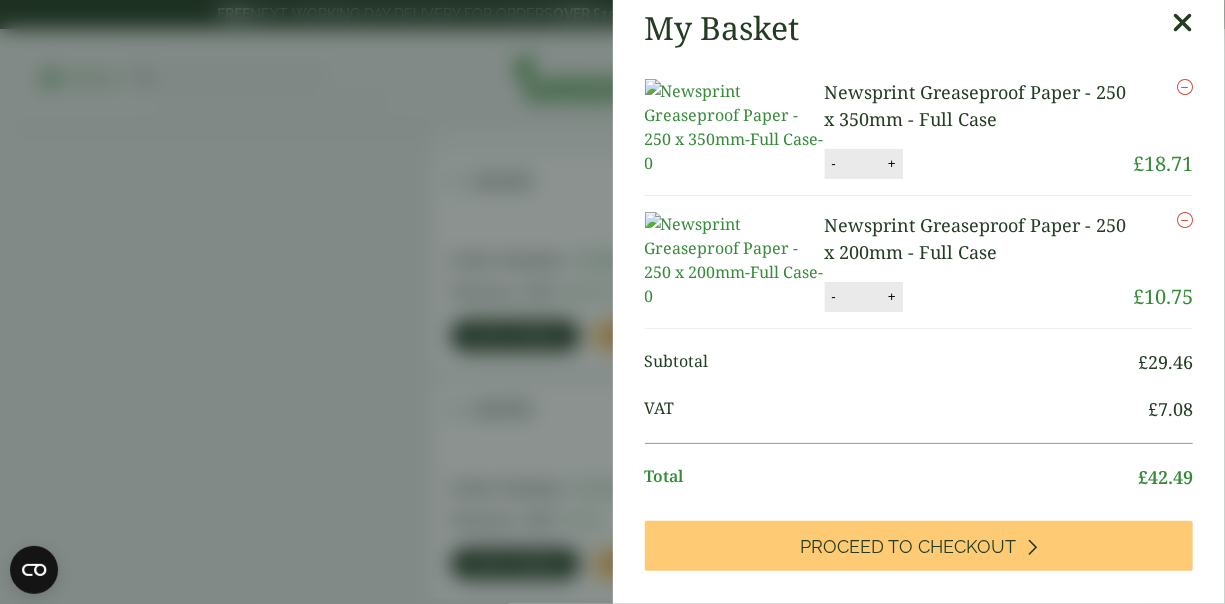 click at bounding box center (1185, 87) 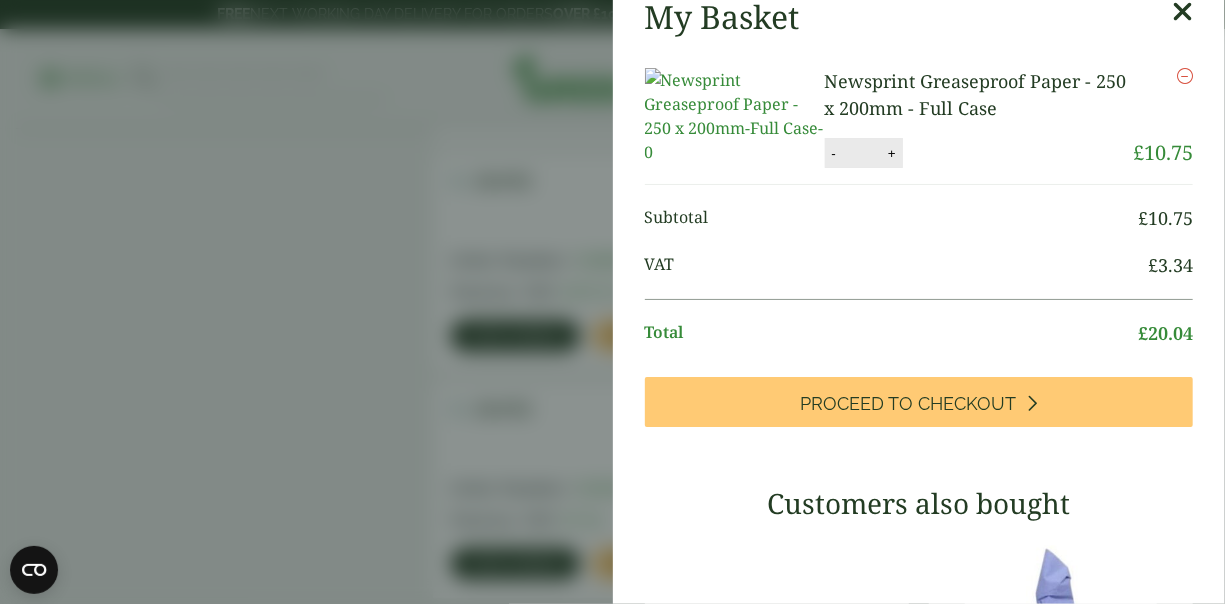scroll, scrollTop: 90, scrollLeft: 0, axis: vertical 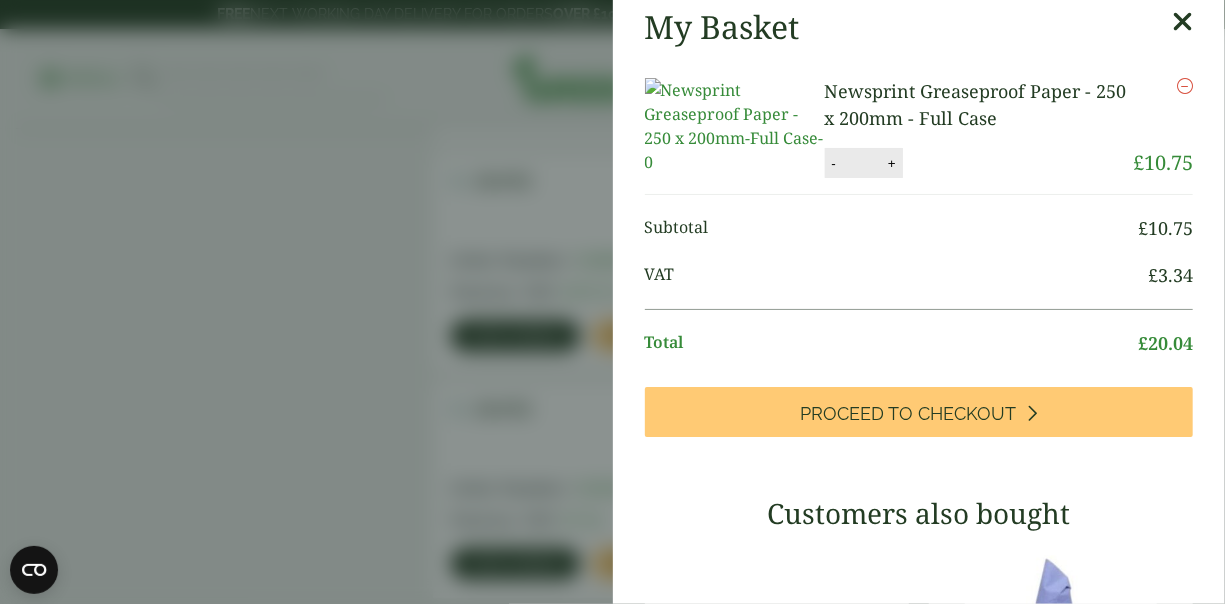click on "Newsprint Greaseproof Paper - 250 x 200mm - Full Case" at bounding box center [976, 104] 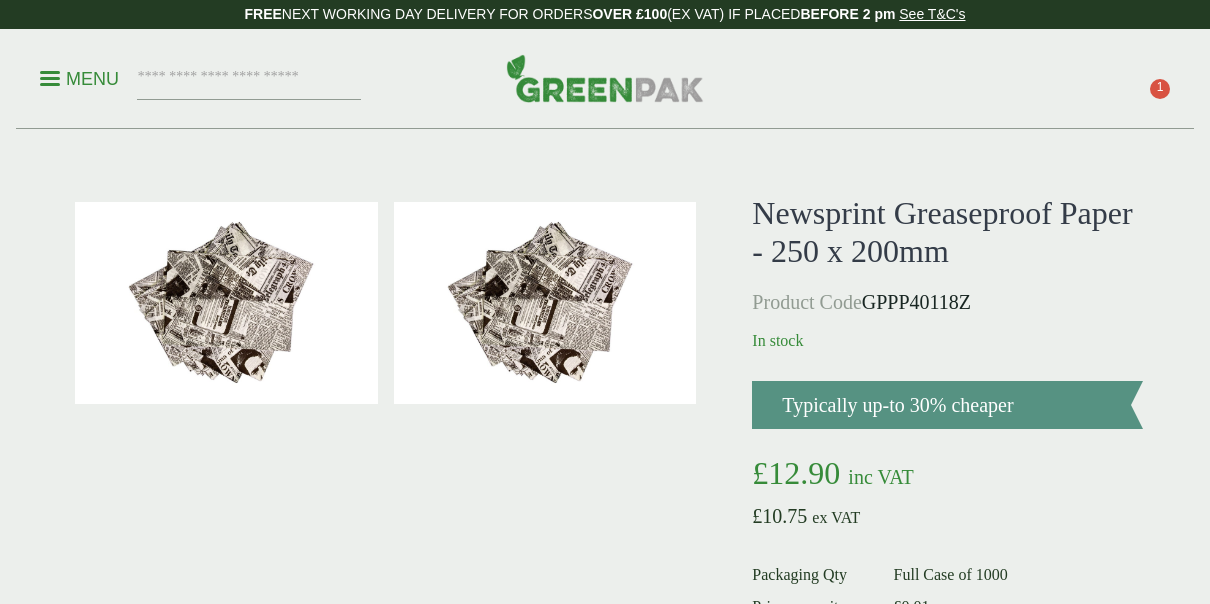 scroll, scrollTop: 0, scrollLeft: 0, axis: both 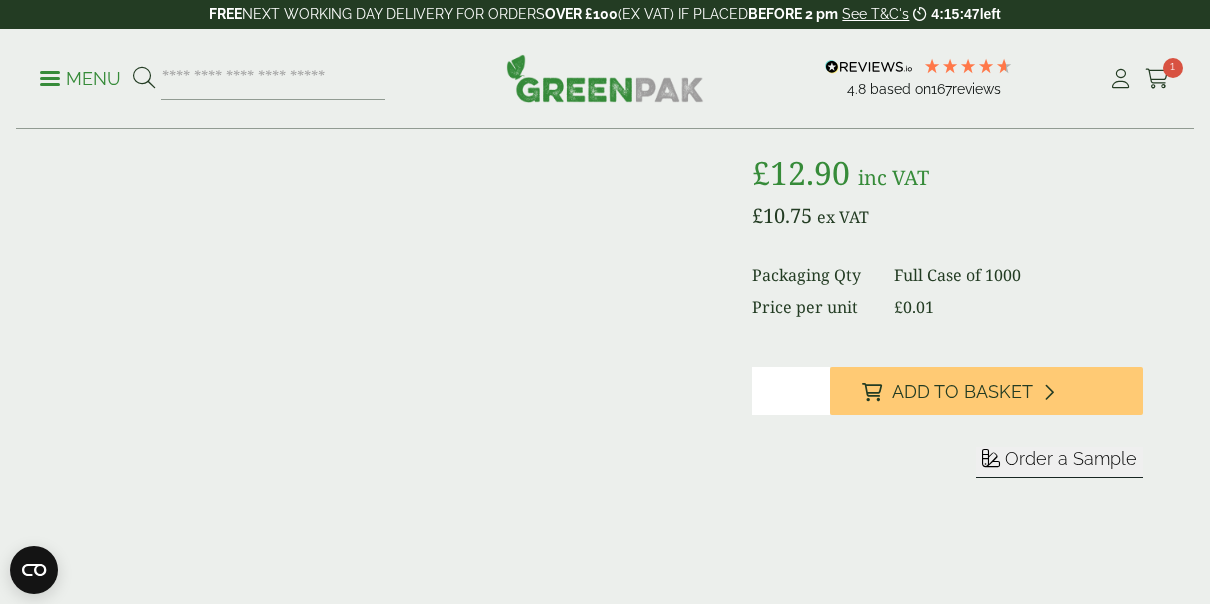 drag, startPoint x: 781, startPoint y: 391, endPoint x: 629, endPoint y: 389, distance: 152.01315 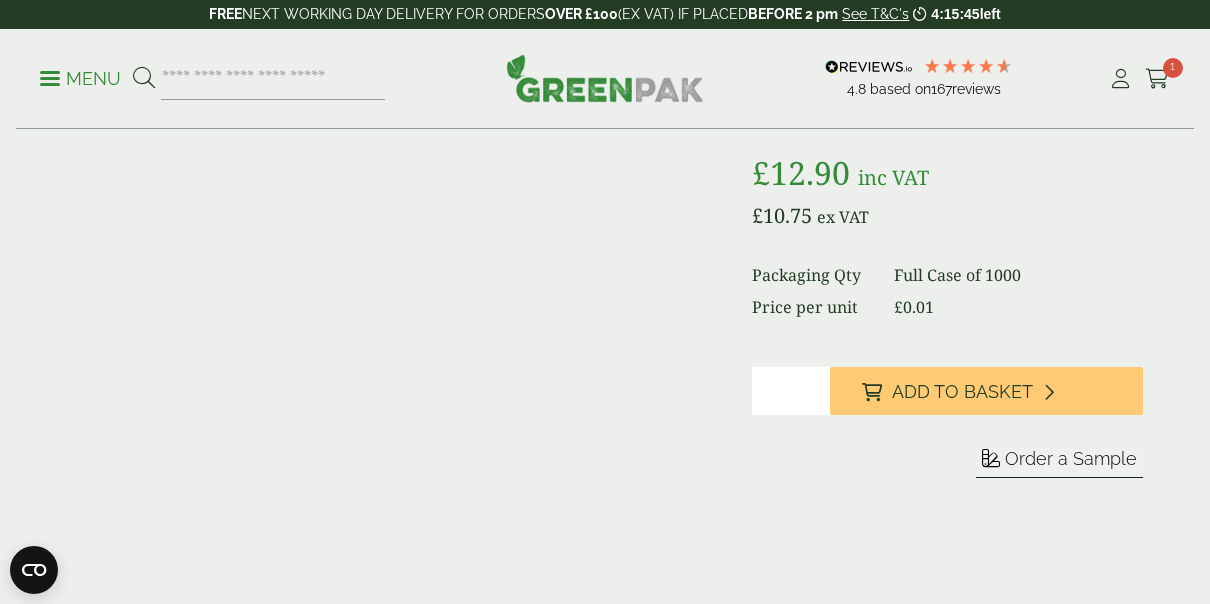 type on "*" 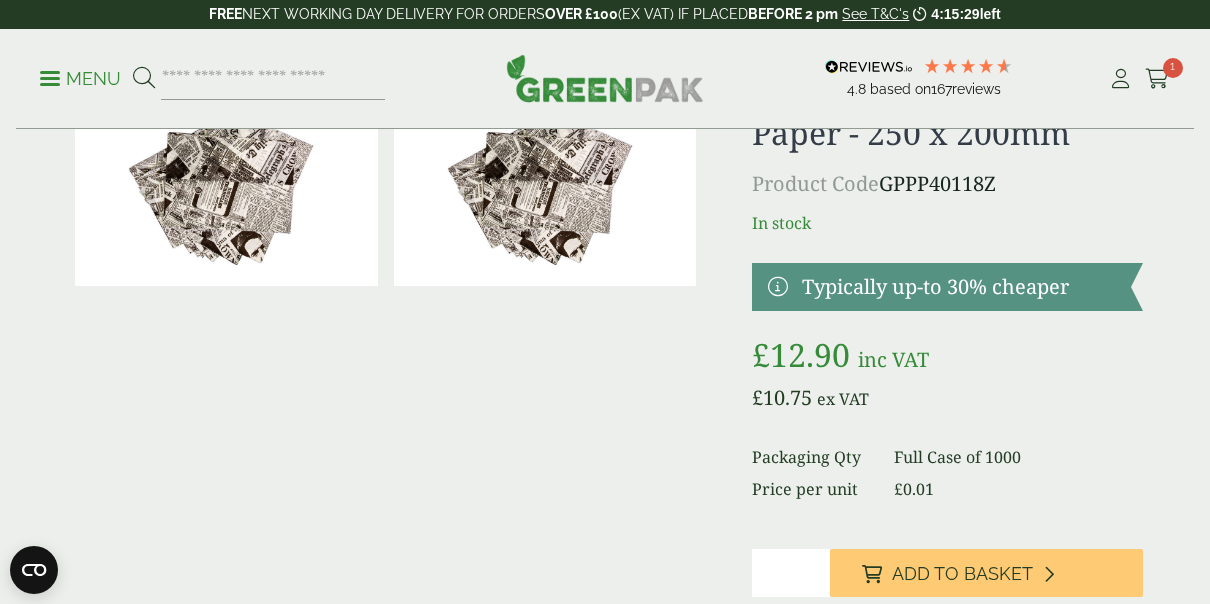 scroll, scrollTop: 0, scrollLeft: 0, axis: both 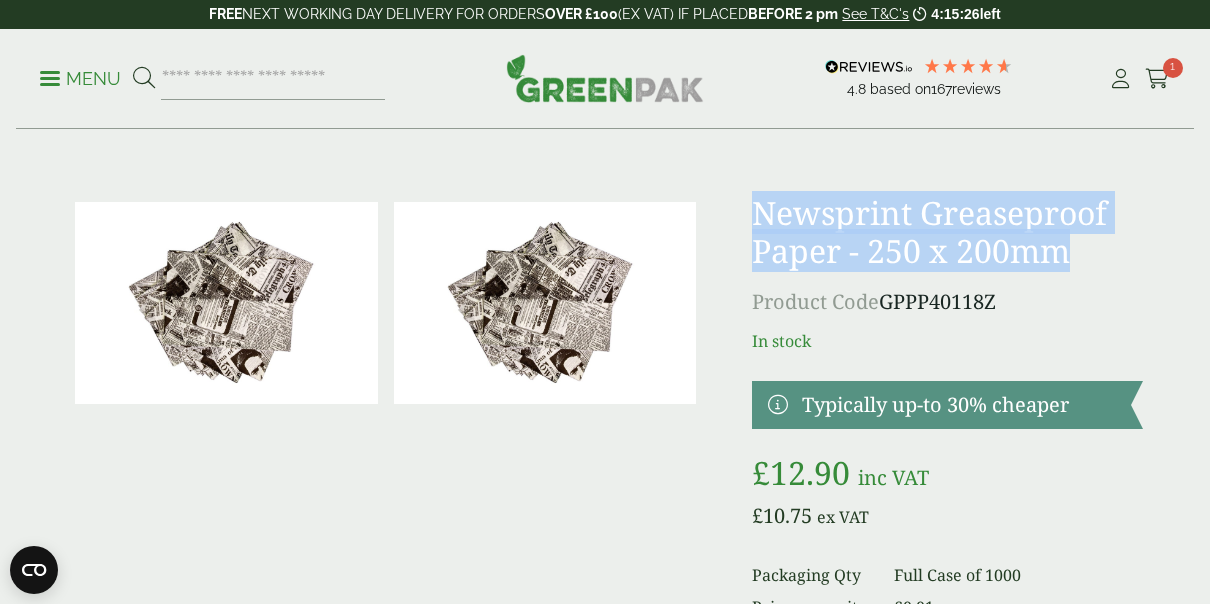 drag, startPoint x: 750, startPoint y: 201, endPoint x: 1087, endPoint y: 242, distance: 339.4849 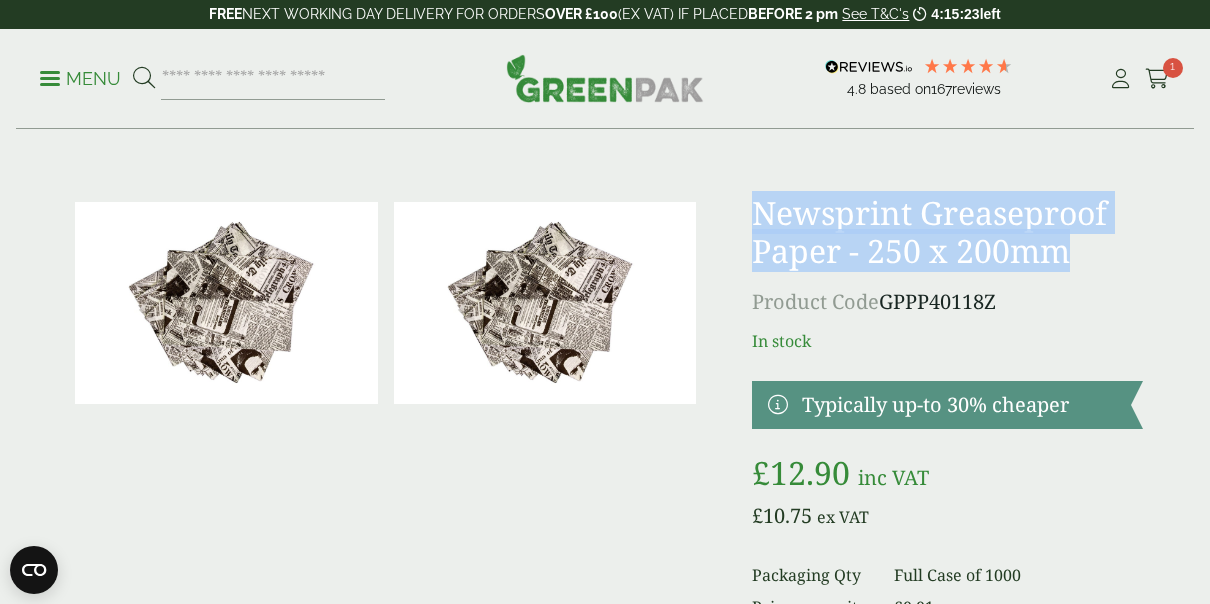 copy on "Newsprint Greaseproof Paper - 250 x 200mm" 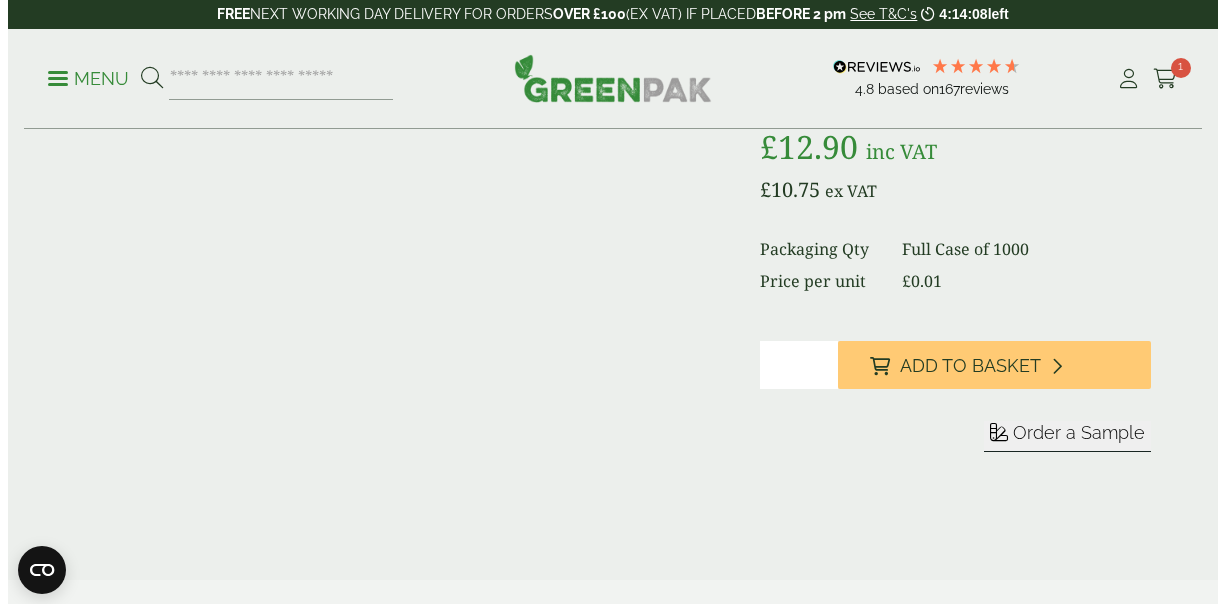 scroll, scrollTop: 400, scrollLeft: 0, axis: vertical 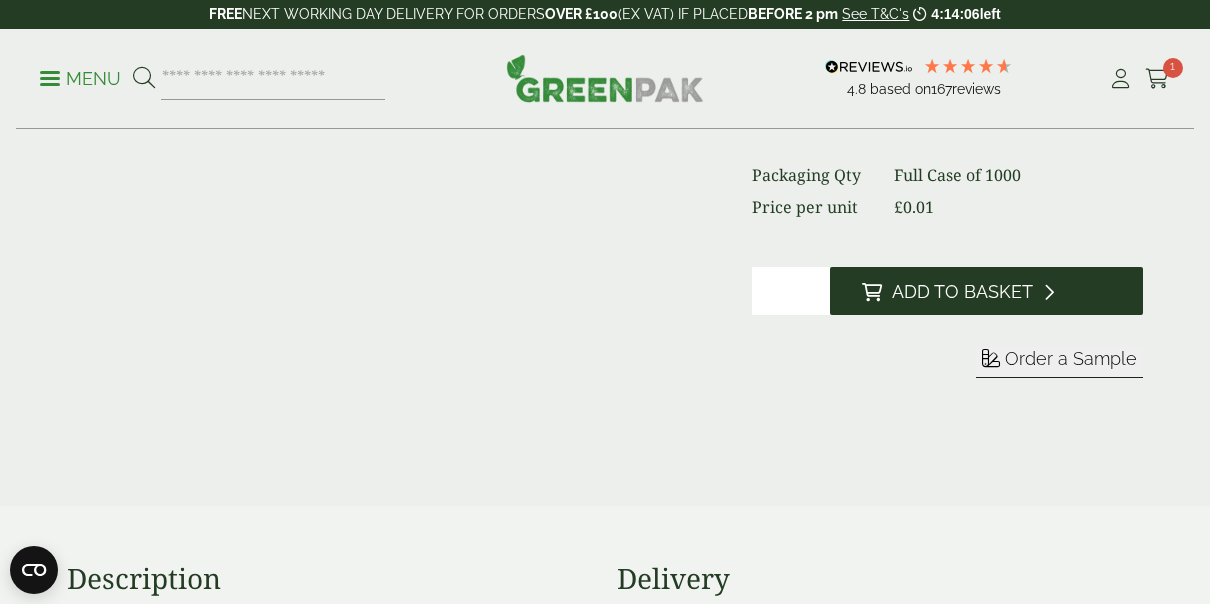 click on "Add to Basket" at bounding box center (986, 291) 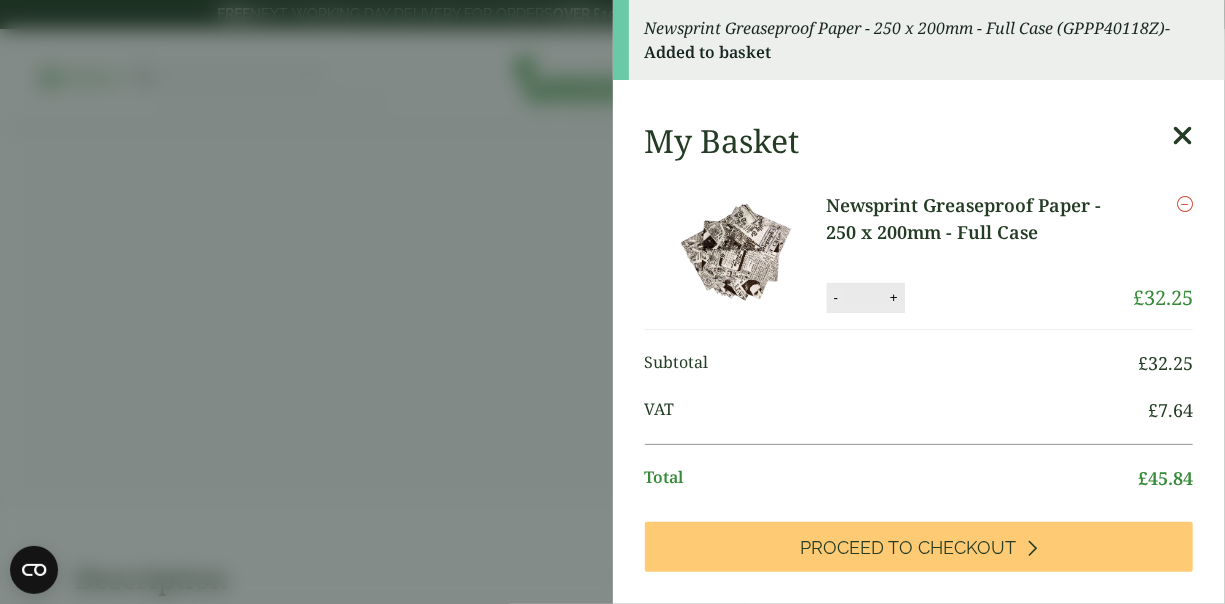 click on "-" at bounding box center (836, 297) 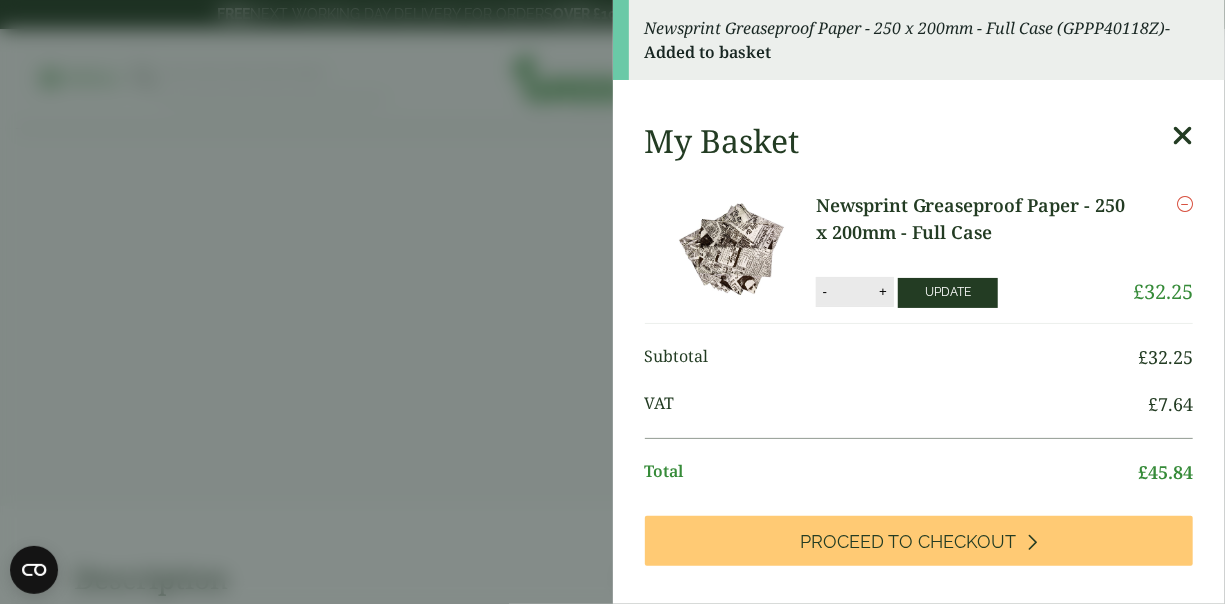 click on "Update" at bounding box center [948, 293] 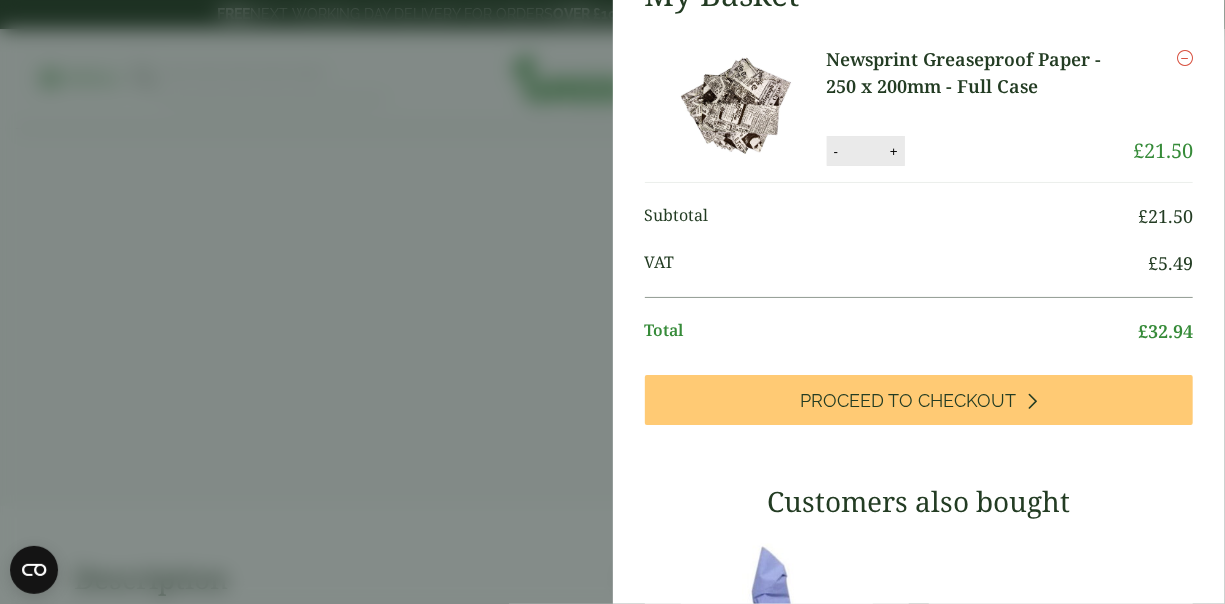 scroll, scrollTop: 95, scrollLeft: 0, axis: vertical 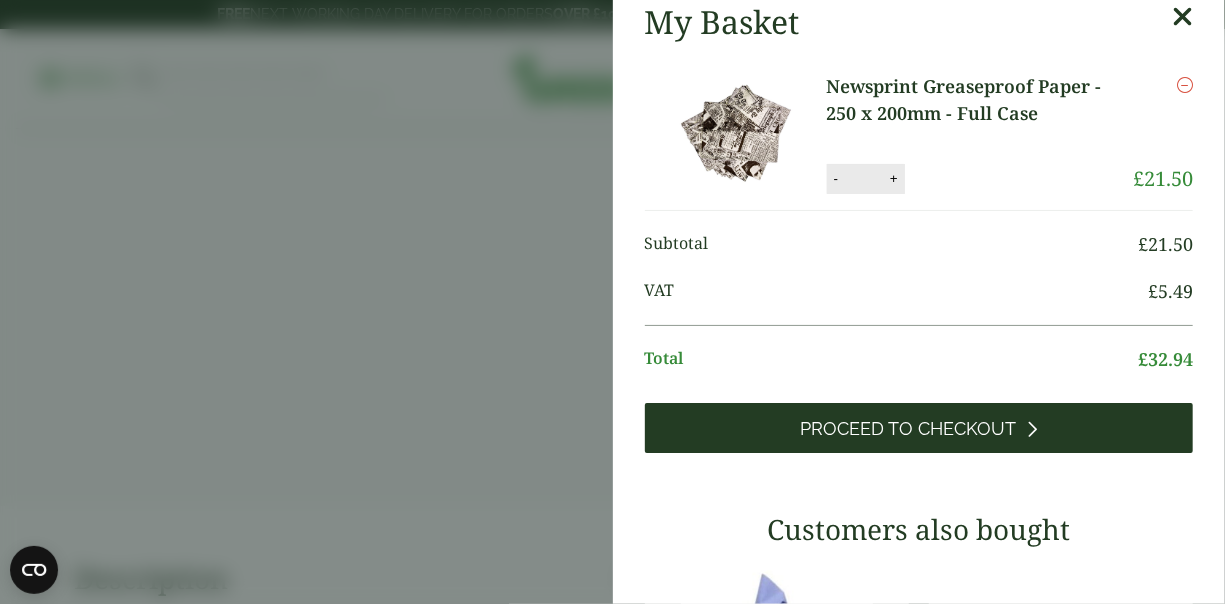 click on "Proceed to Checkout" at bounding box center (908, 429) 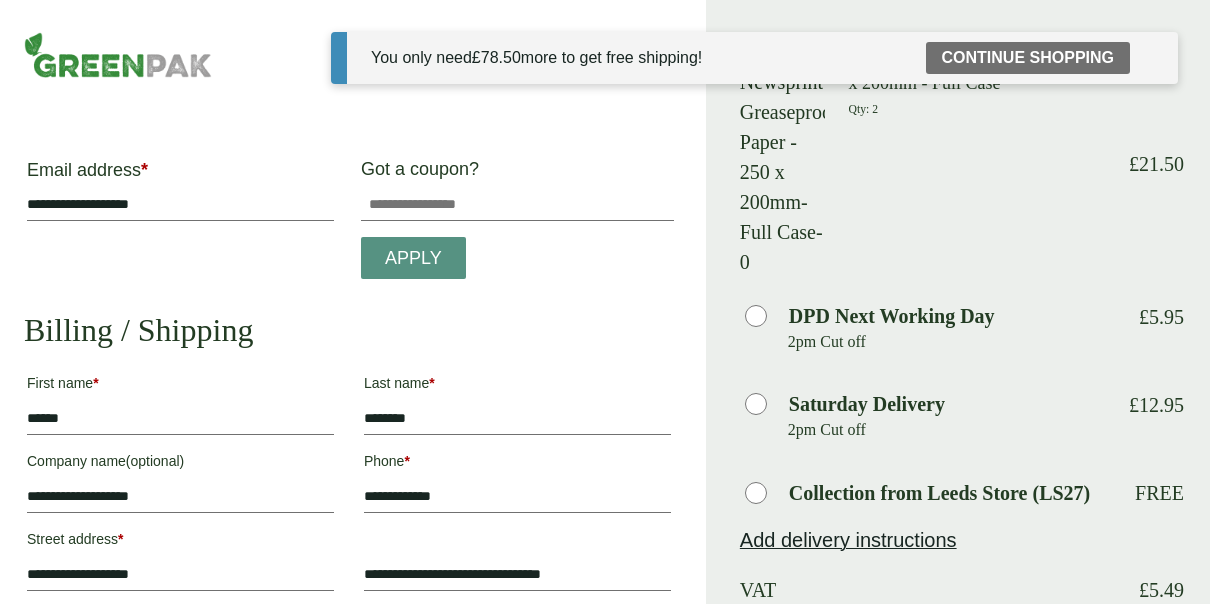 scroll, scrollTop: 0, scrollLeft: 0, axis: both 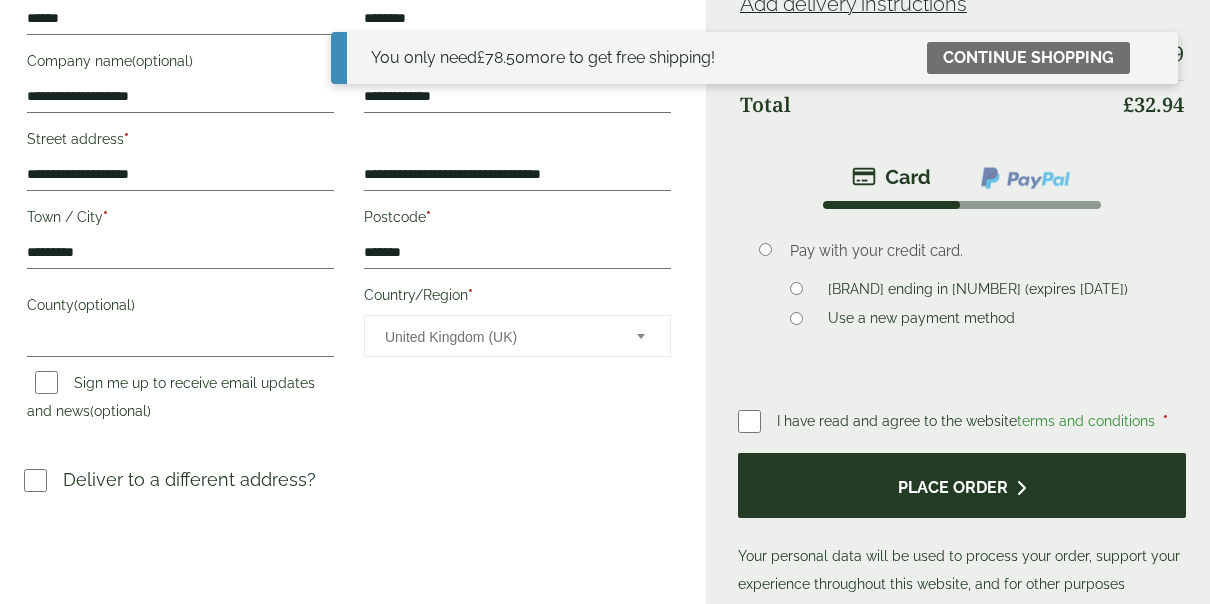 click on "Place order" at bounding box center [962, 485] 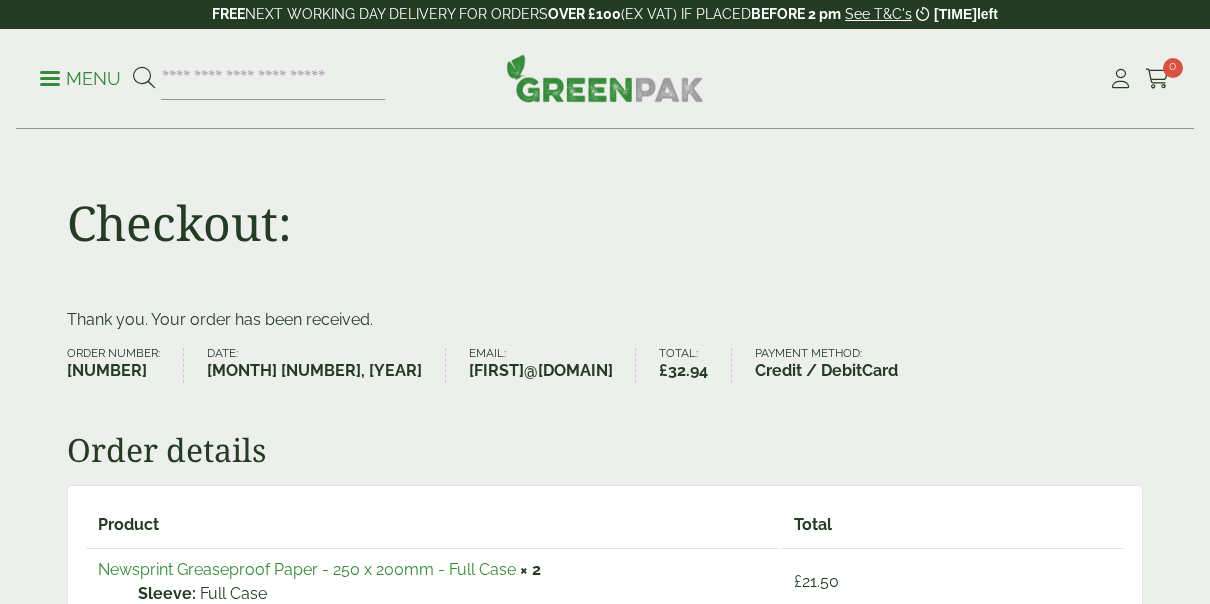 scroll, scrollTop: 0, scrollLeft: 0, axis: both 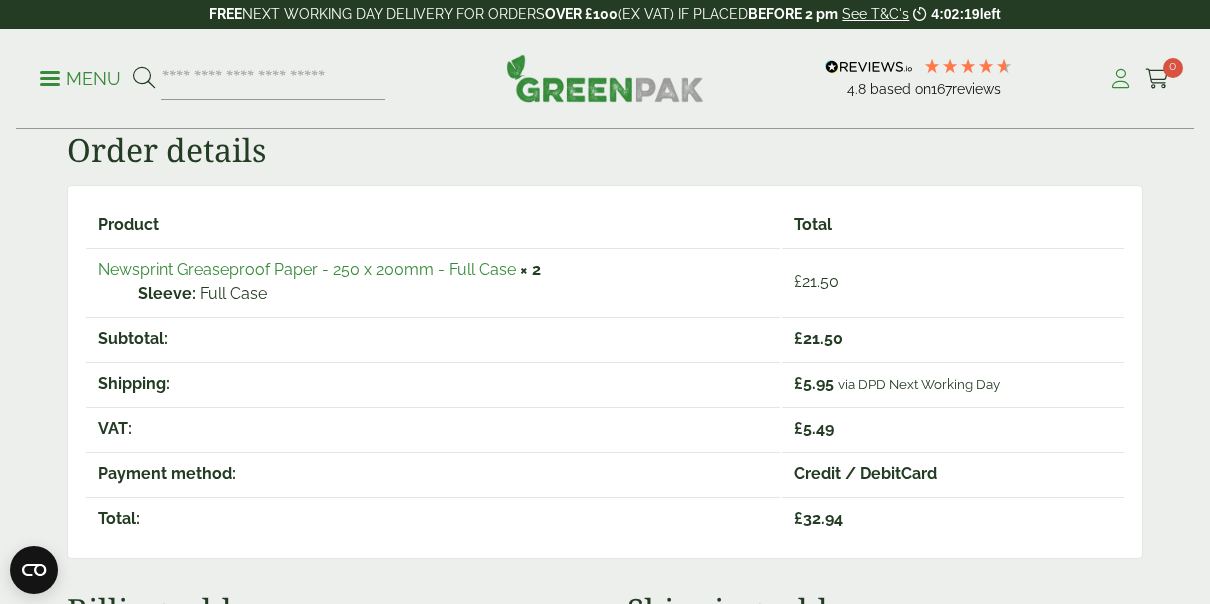 click at bounding box center [1120, 79] 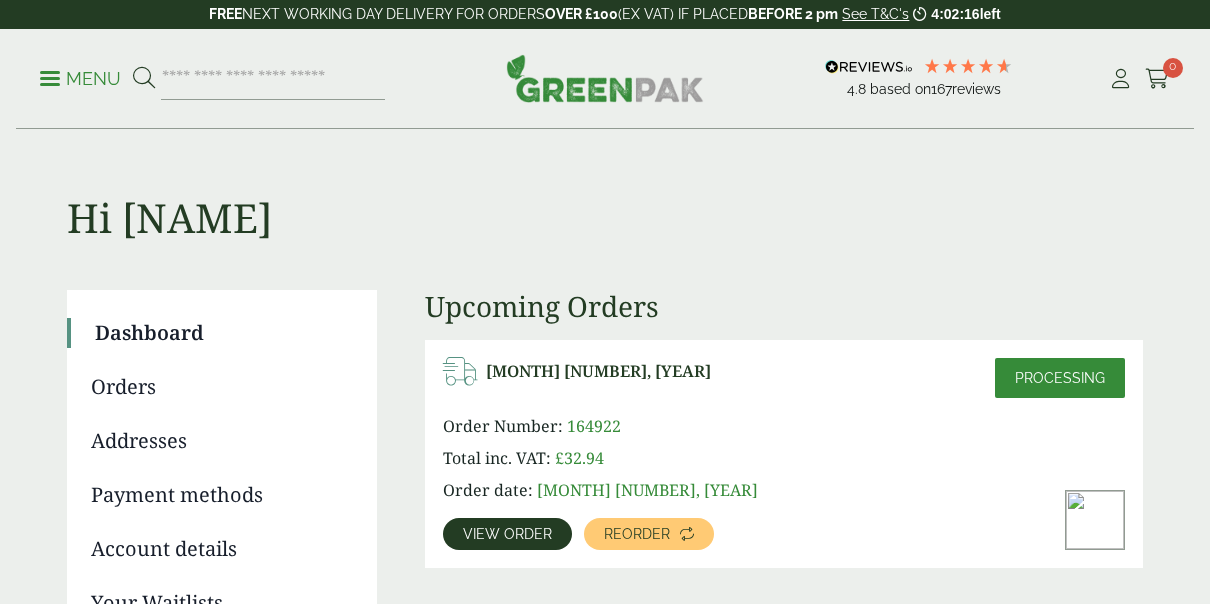scroll, scrollTop: 0, scrollLeft: 0, axis: both 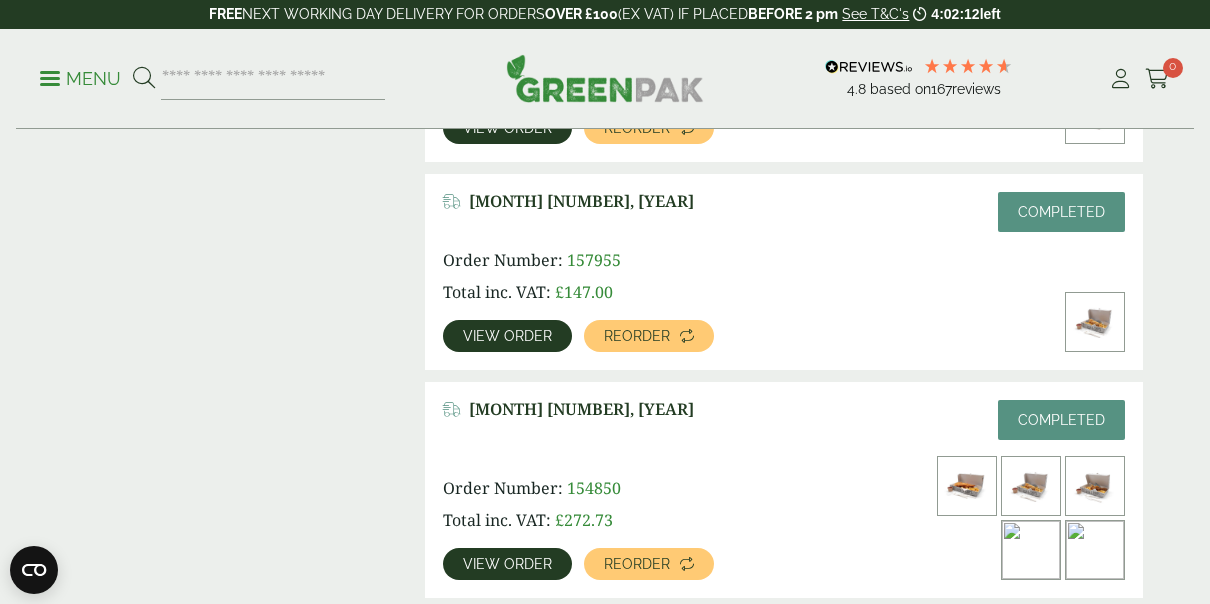 click on "View order" at bounding box center (507, 336) 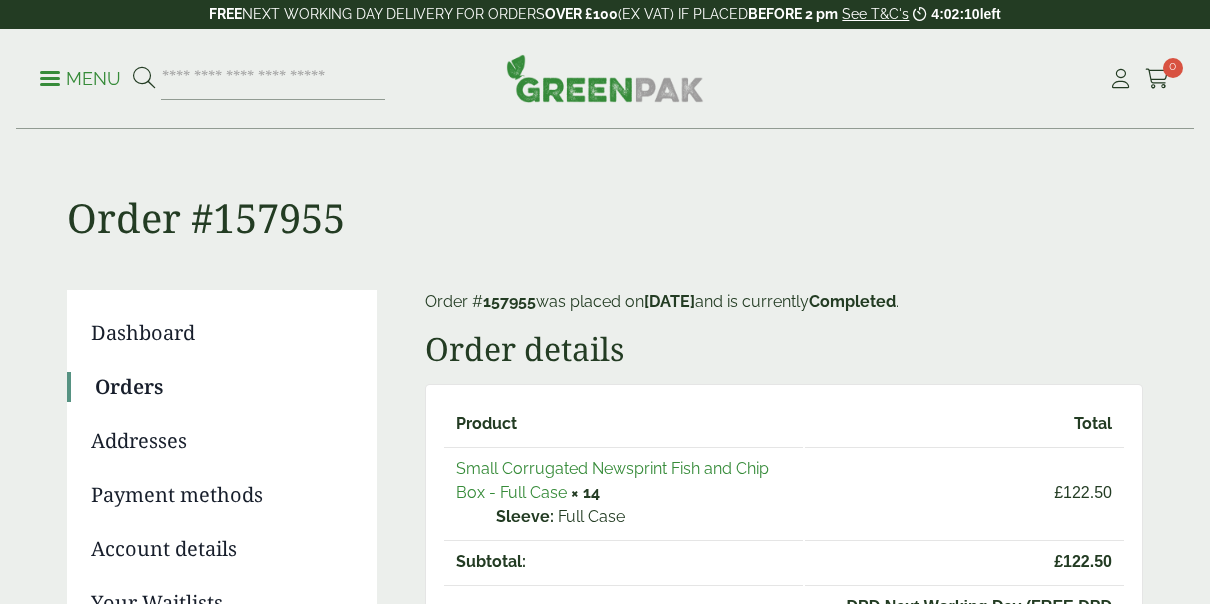 scroll, scrollTop: 0, scrollLeft: 0, axis: both 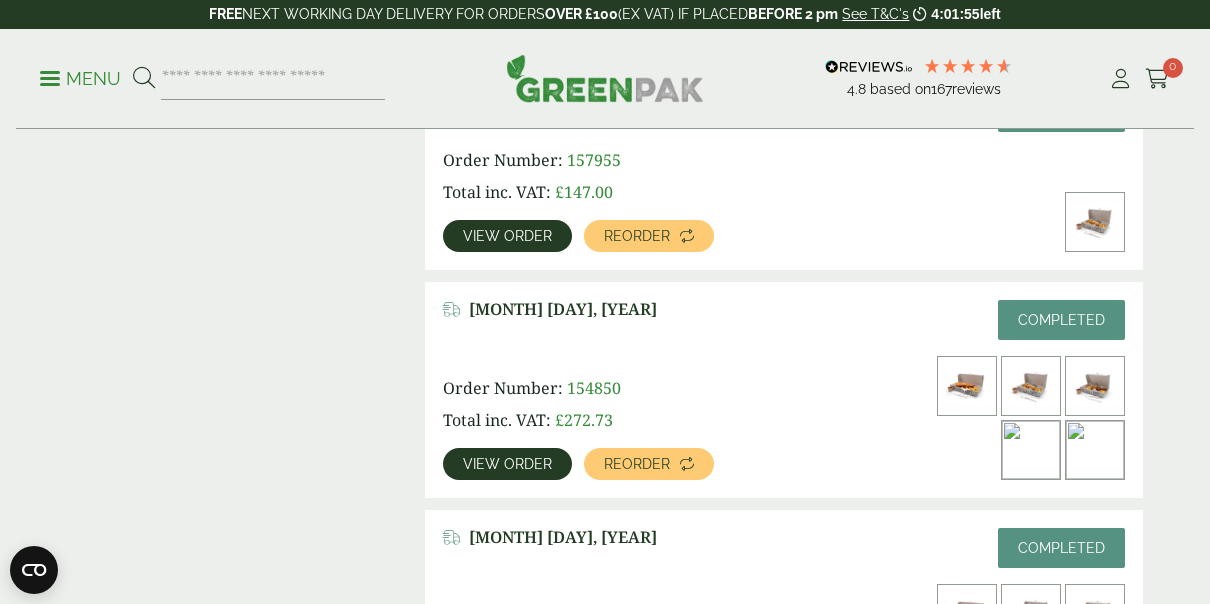 click on "View order" at bounding box center (507, 464) 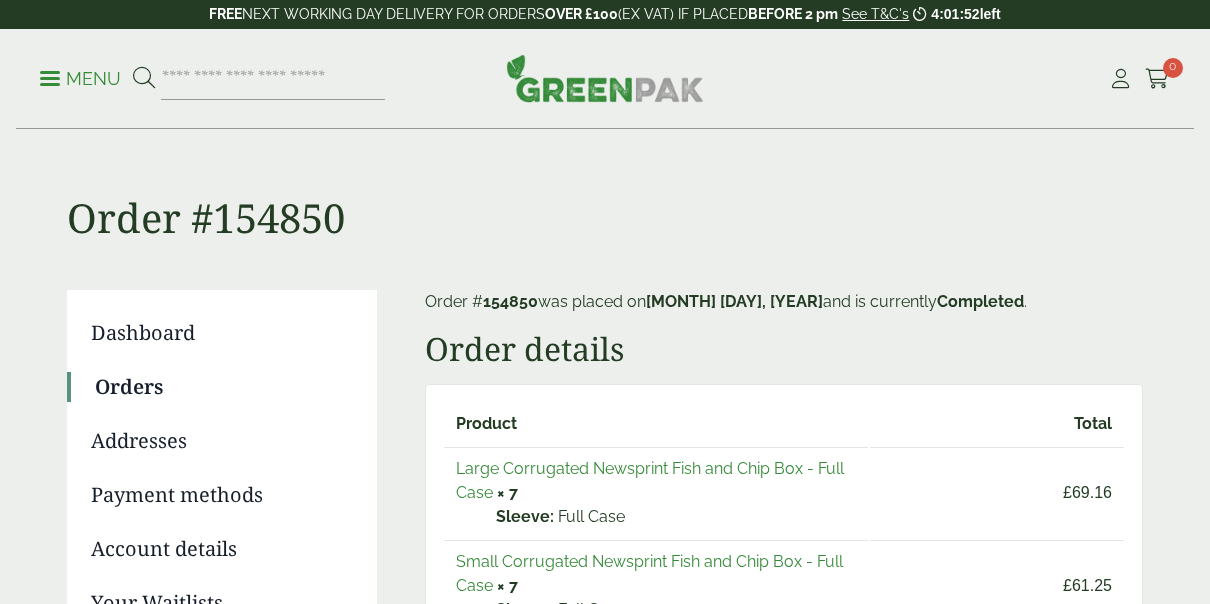 scroll, scrollTop: 0, scrollLeft: 0, axis: both 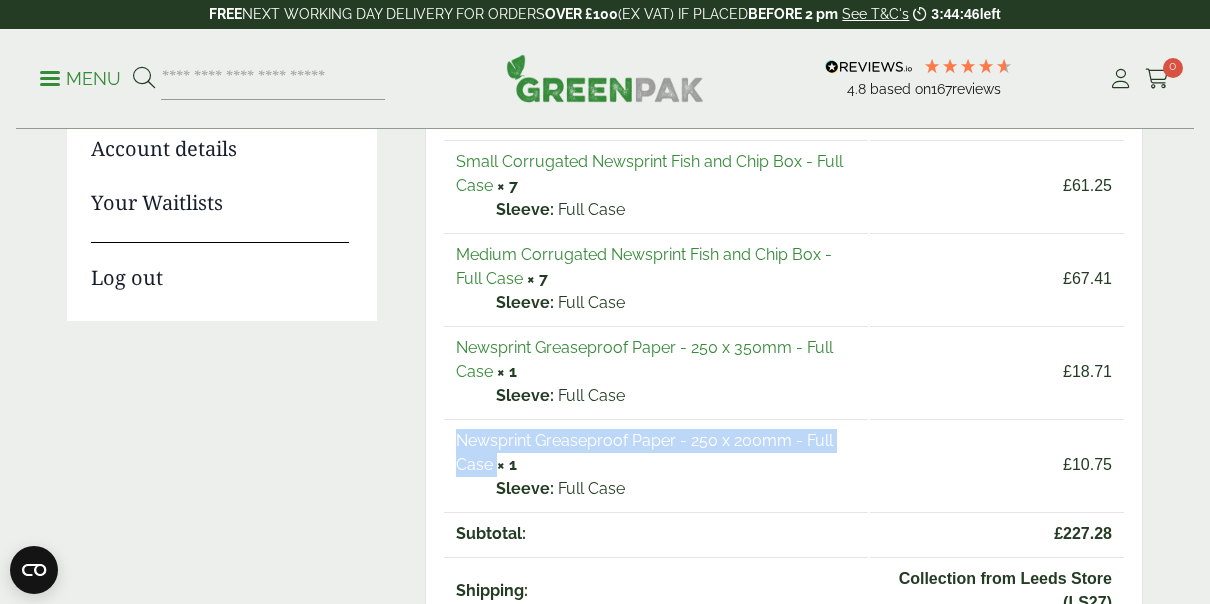 drag, startPoint x: 453, startPoint y: 438, endPoint x: 495, endPoint y: 467, distance: 51.0392 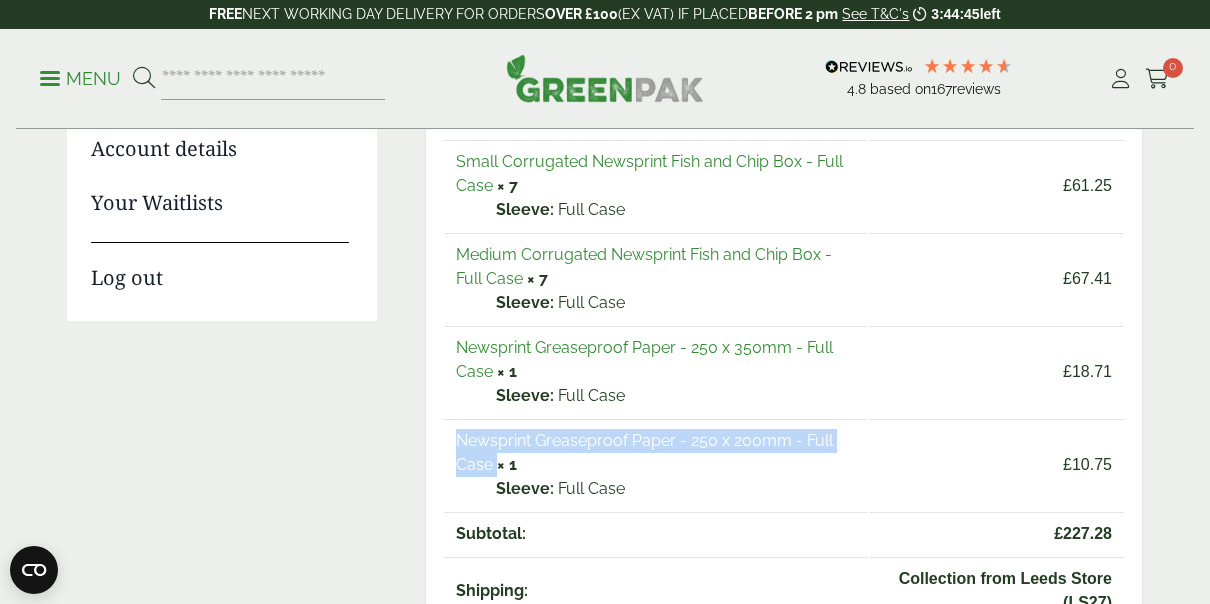 drag, startPoint x: 495, startPoint y: 467, endPoint x: 474, endPoint y: 464, distance: 21.213203 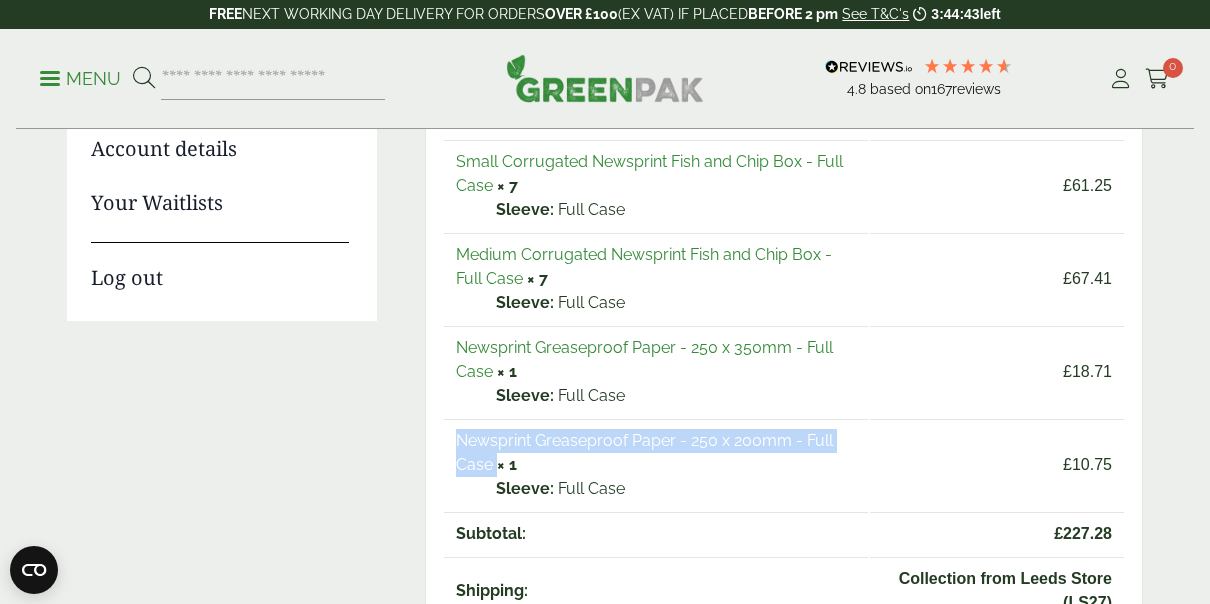 copy on "Newsprint Greaseproof Paper - 250 x 200mm - Full Case" 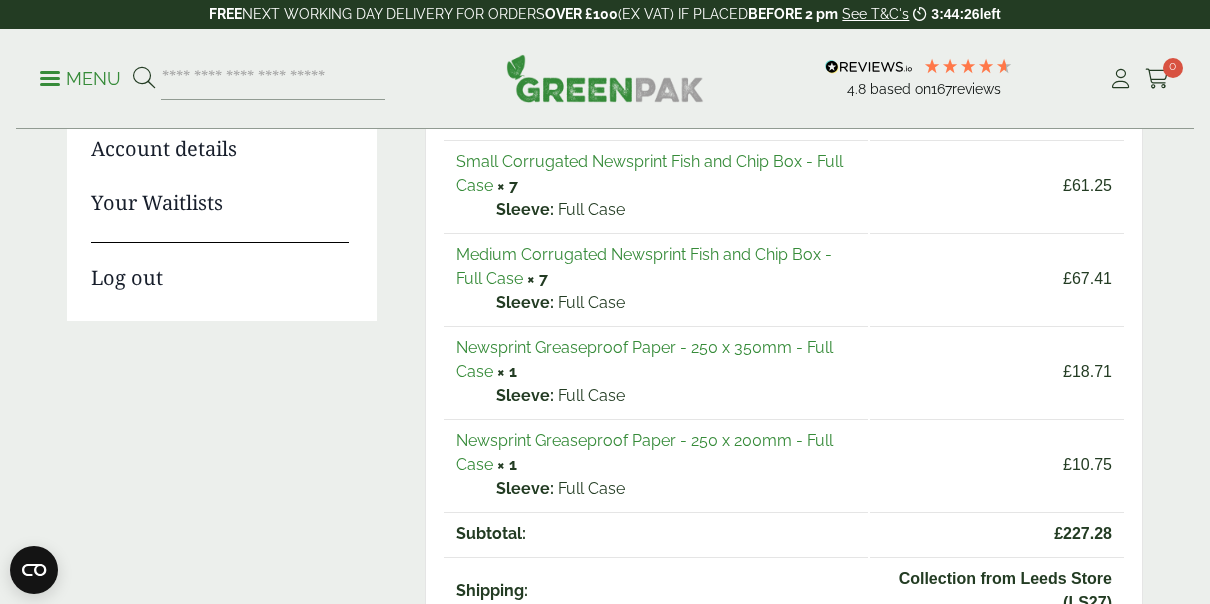 click on "Dashboard
Orders
Addresses
Payment methods
Account details
Your Waitlists
Log out
Order # 154850  was placed on  May 21, 2025  and is currently  Completed .
Order details
Product
Total
Large Corrugated Newsprint Fish and Chip Box - Full Case   × 7 Sleeve:   Full Case
£" at bounding box center (605, 552) 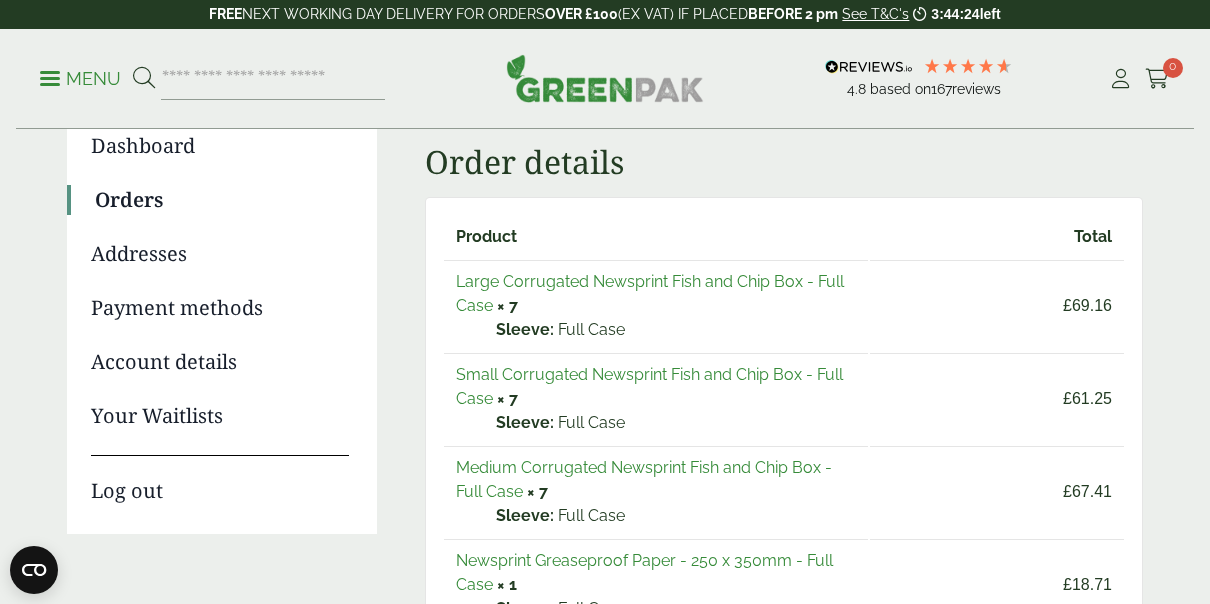scroll, scrollTop: 0, scrollLeft: 0, axis: both 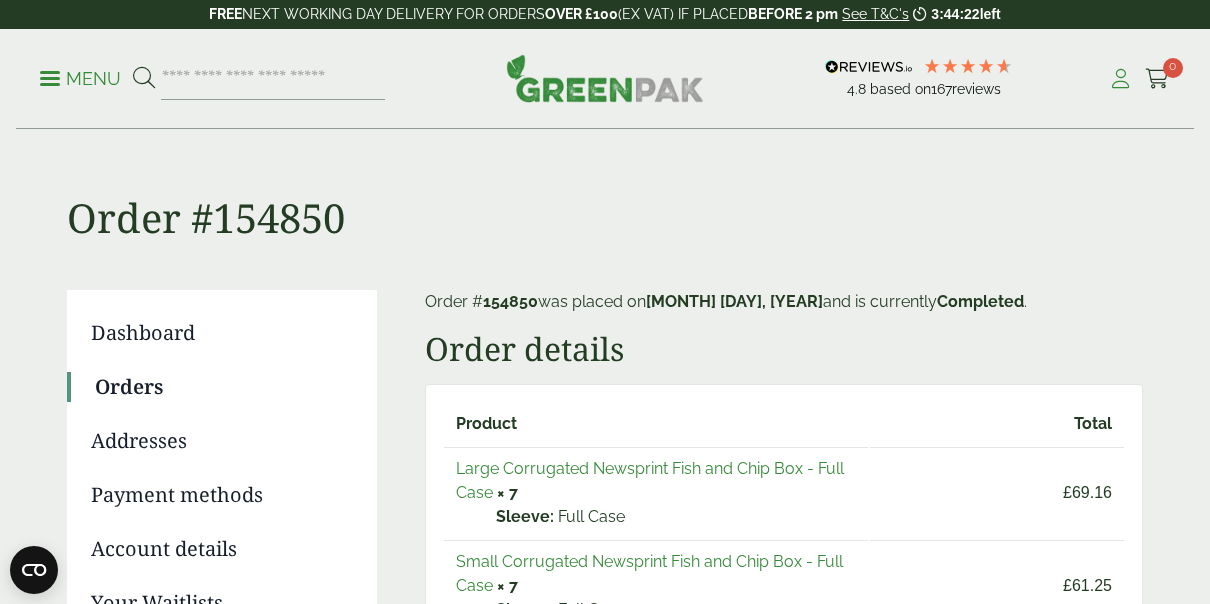 click at bounding box center (1120, 79) 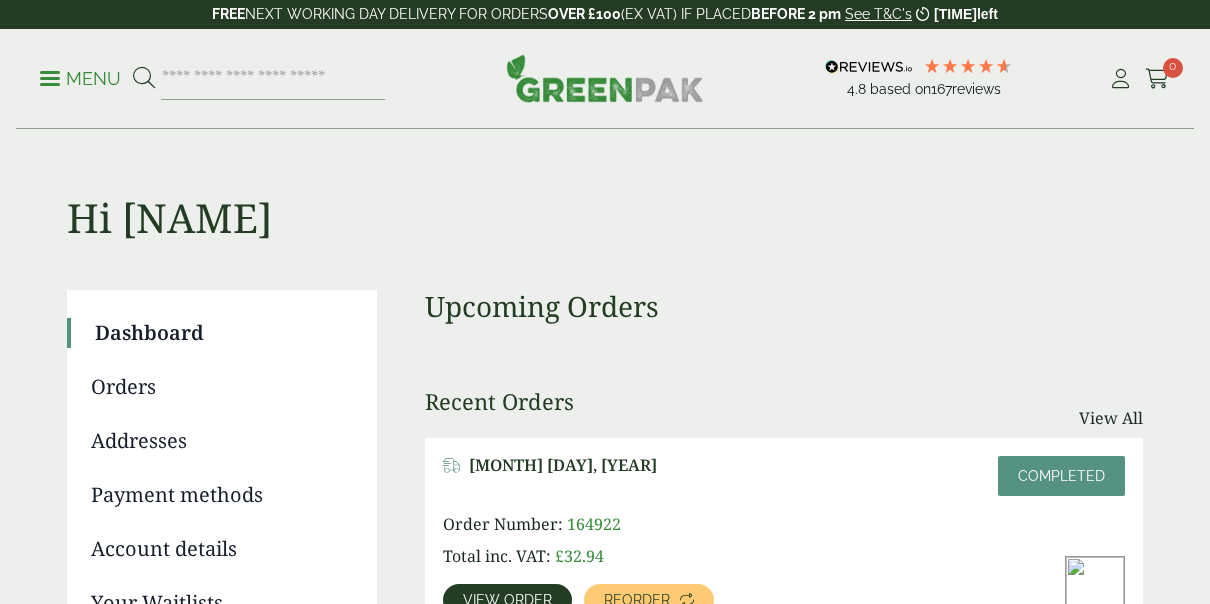 scroll, scrollTop: 300, scrollLeft: 0, axis: vertical 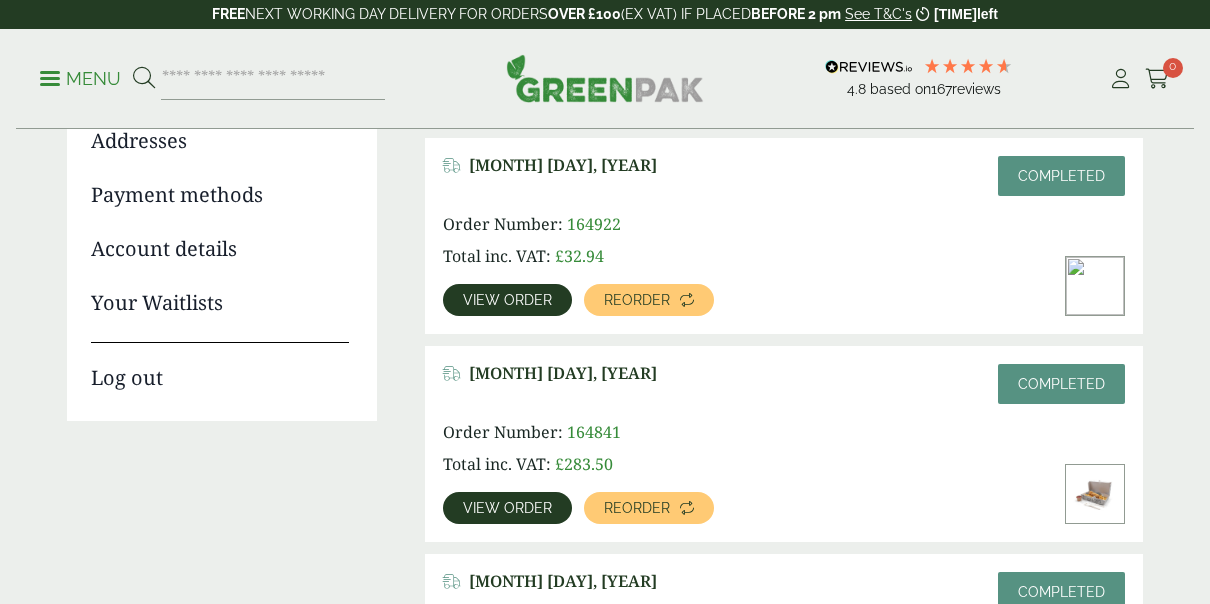 click on "View order" at bounding box center [507, 300] 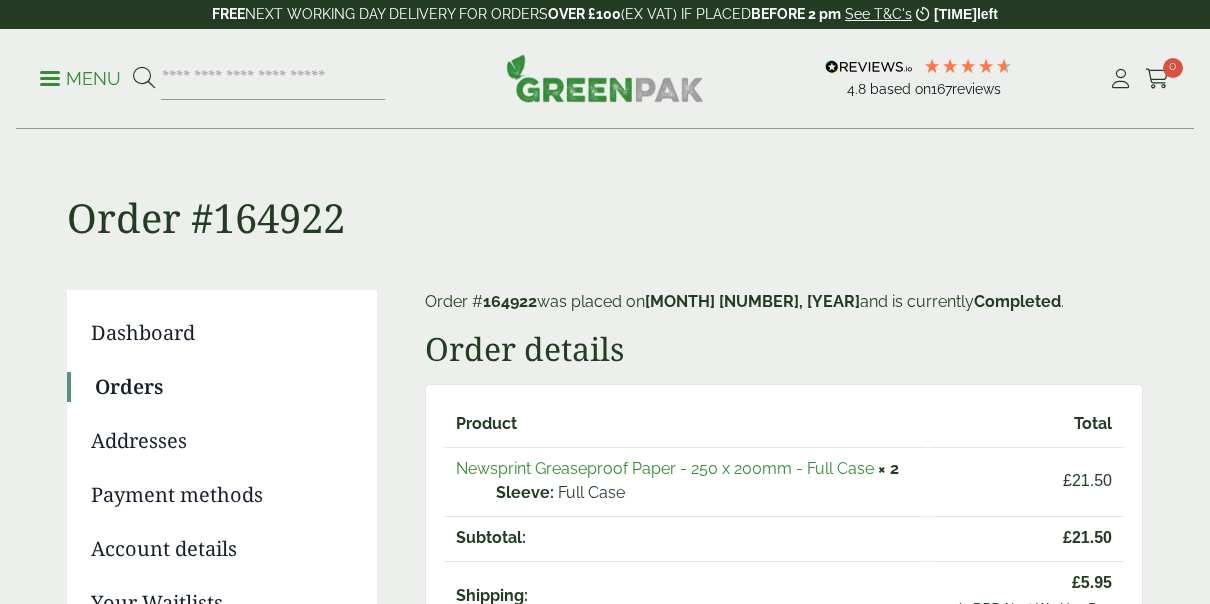 scroll, scrollTop: 0, scrollLeft: 0, axis: both 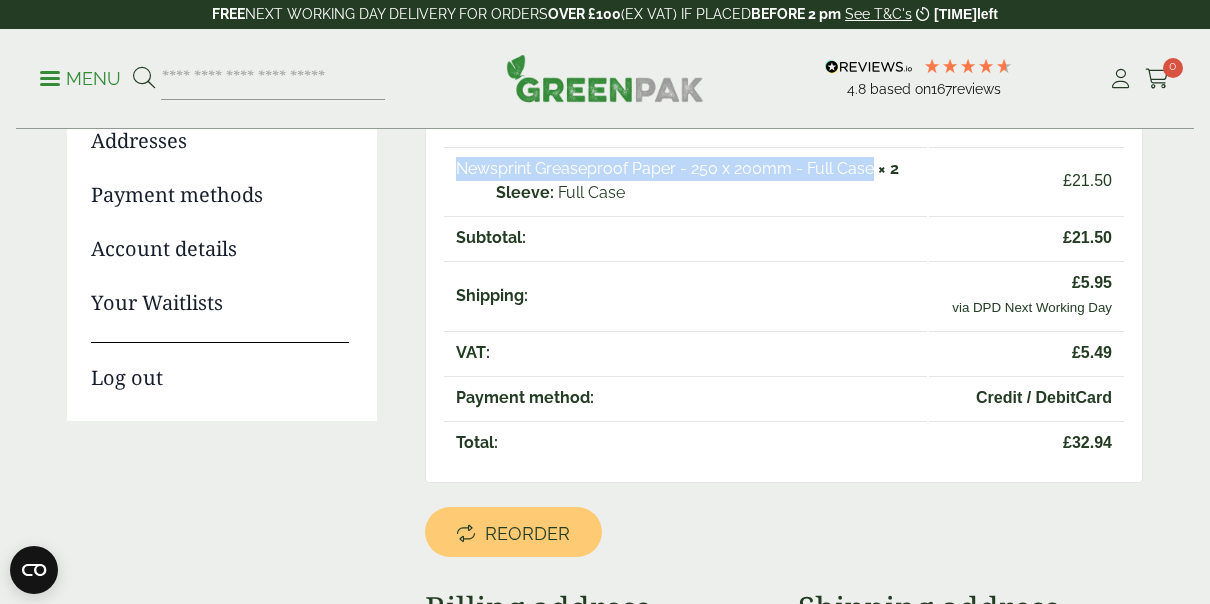 drag, startPoint x: 451, startPoint y: 164, endPoint x: 870, endPoint y: 160, distance: 419.0191 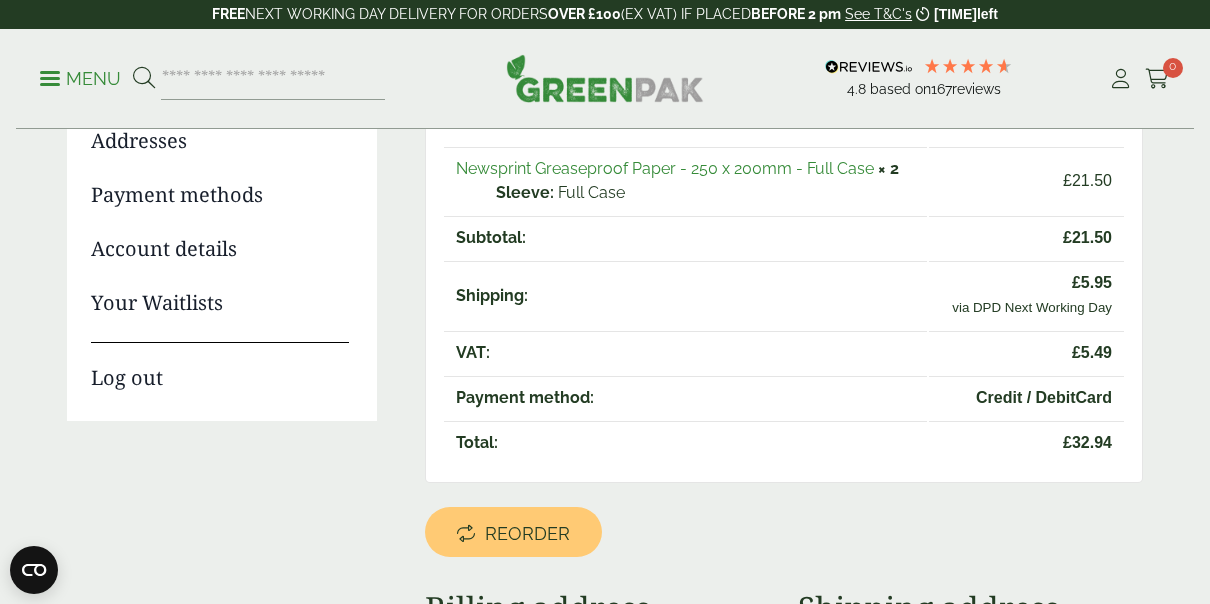 click on "VAT:" at bounding box center (685, 352) 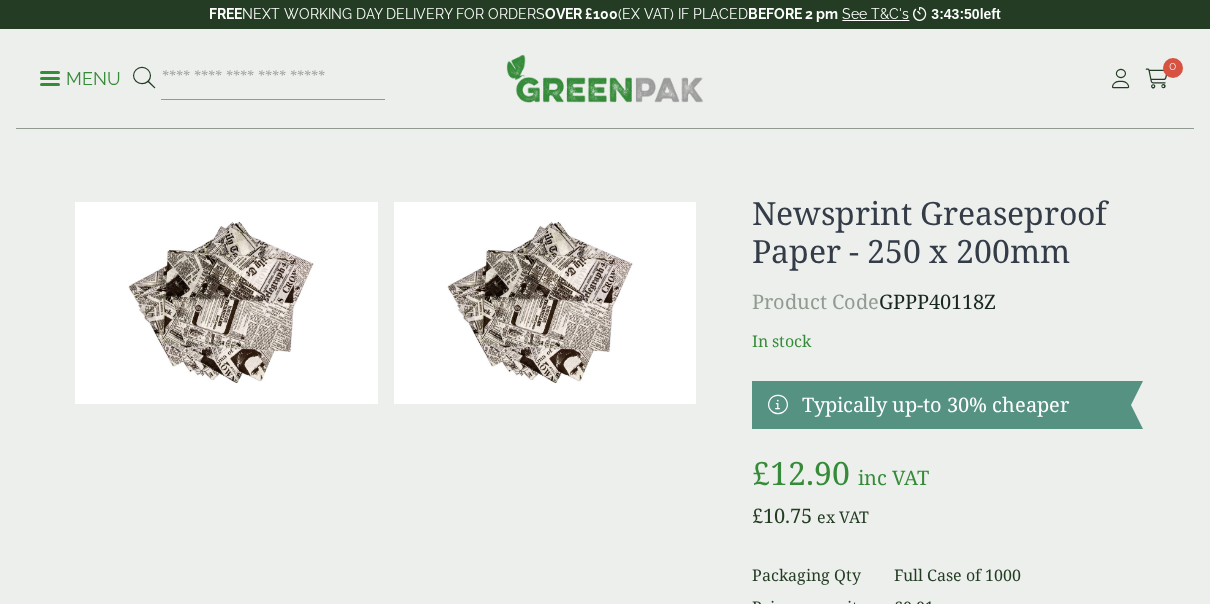 scroll, scrollTop: 0, scrollLeft: 0, axis: both 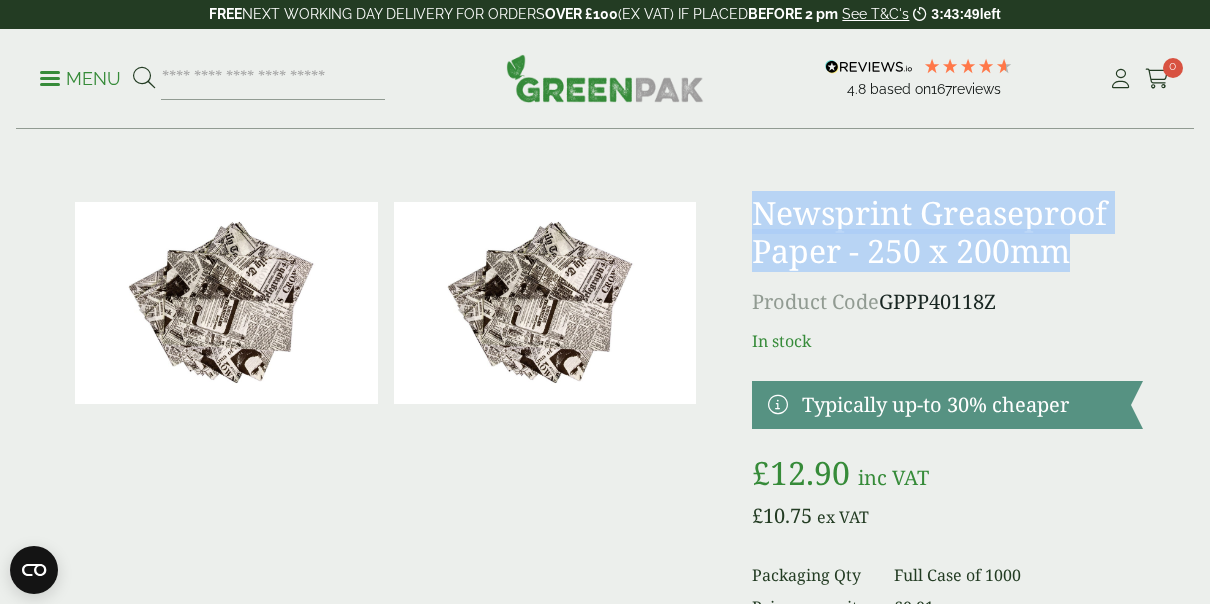 drag, startPoint x: 750, startPoint y: 216, endPoint x: 1073, endPoint y: 254, distance: 325.2276 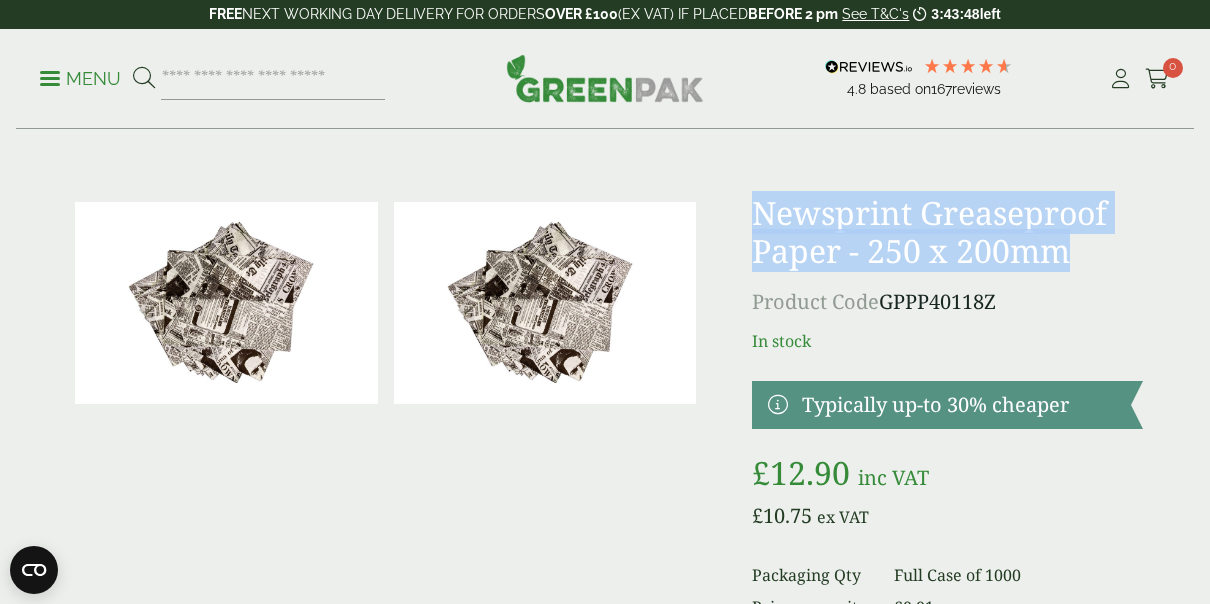 drag, startPoint x: 1073, startPoint y: 254, endPoint x: 1037, endPoint y: 258, distance: 36.221542 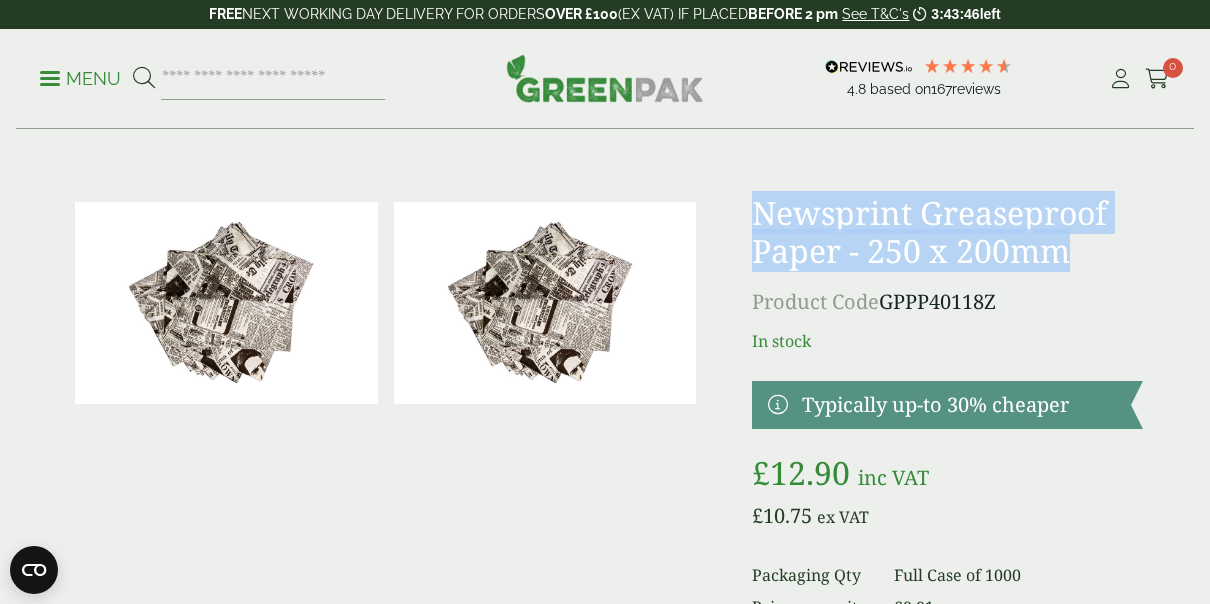 copy on "Newsprint Greaseproof Paper - 250 x 200mm" 